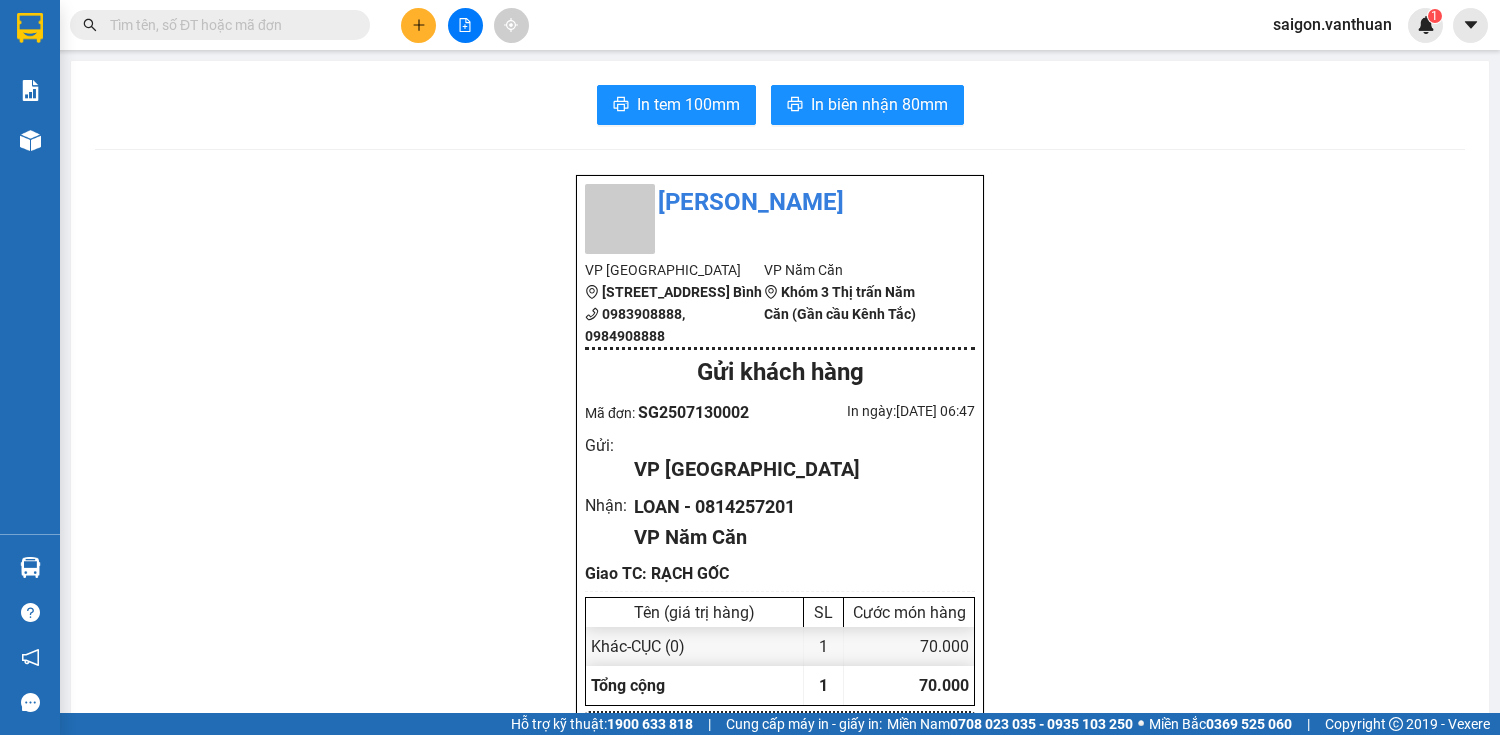 scroll, scrollTop: 0, scrollLeft: 0, axis: both 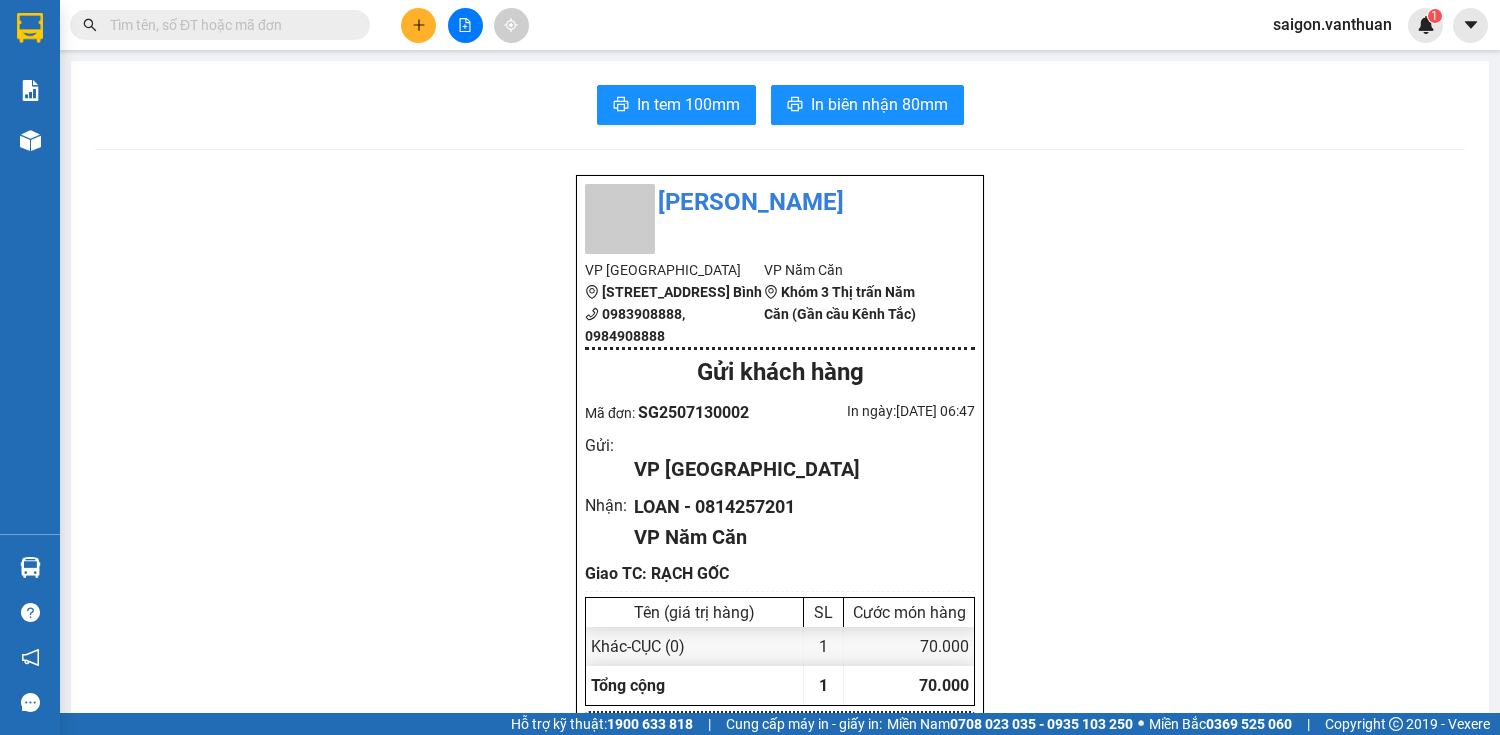 click at bounding box center (418, 25) 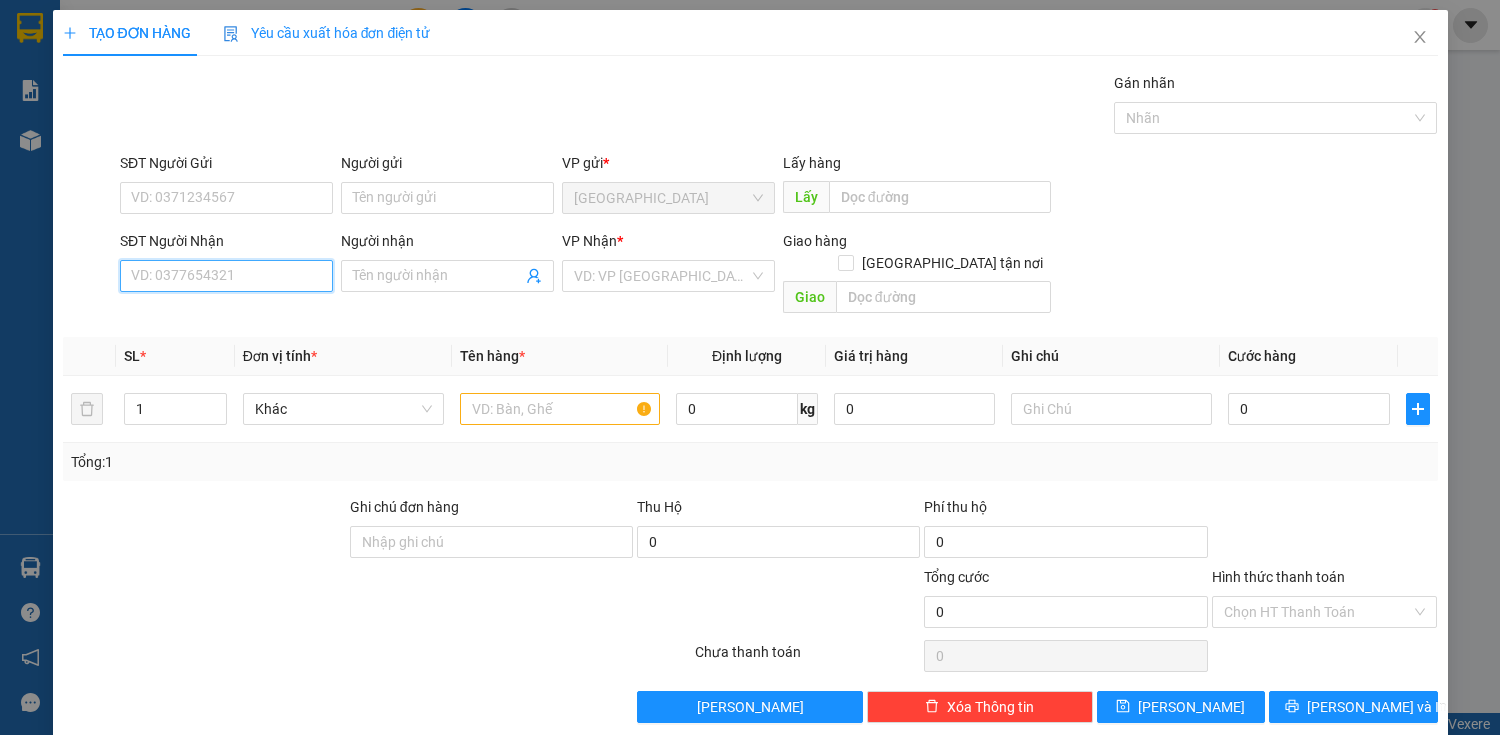 click on "SĐT Người Nhận" at bounding box center (226, 276) 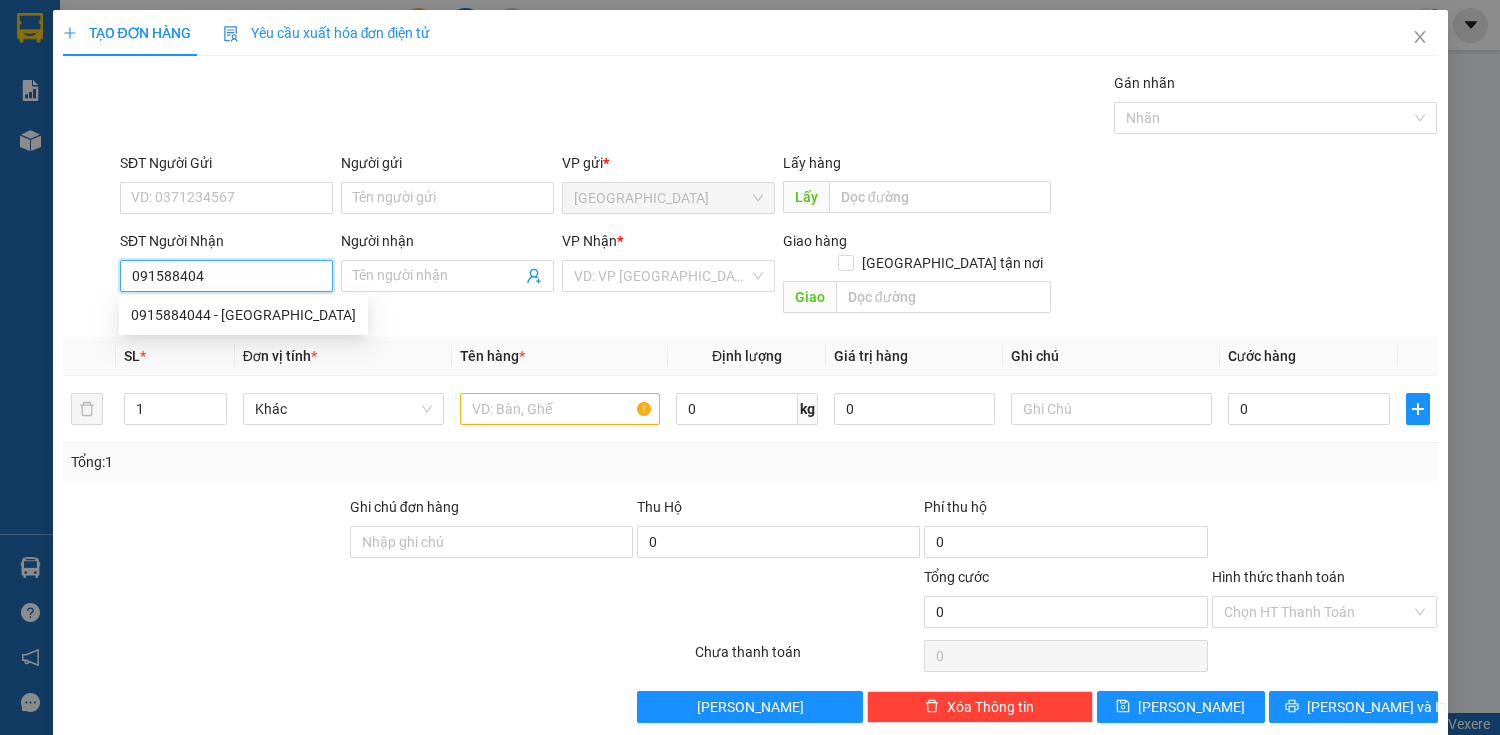 type on "0915884044" 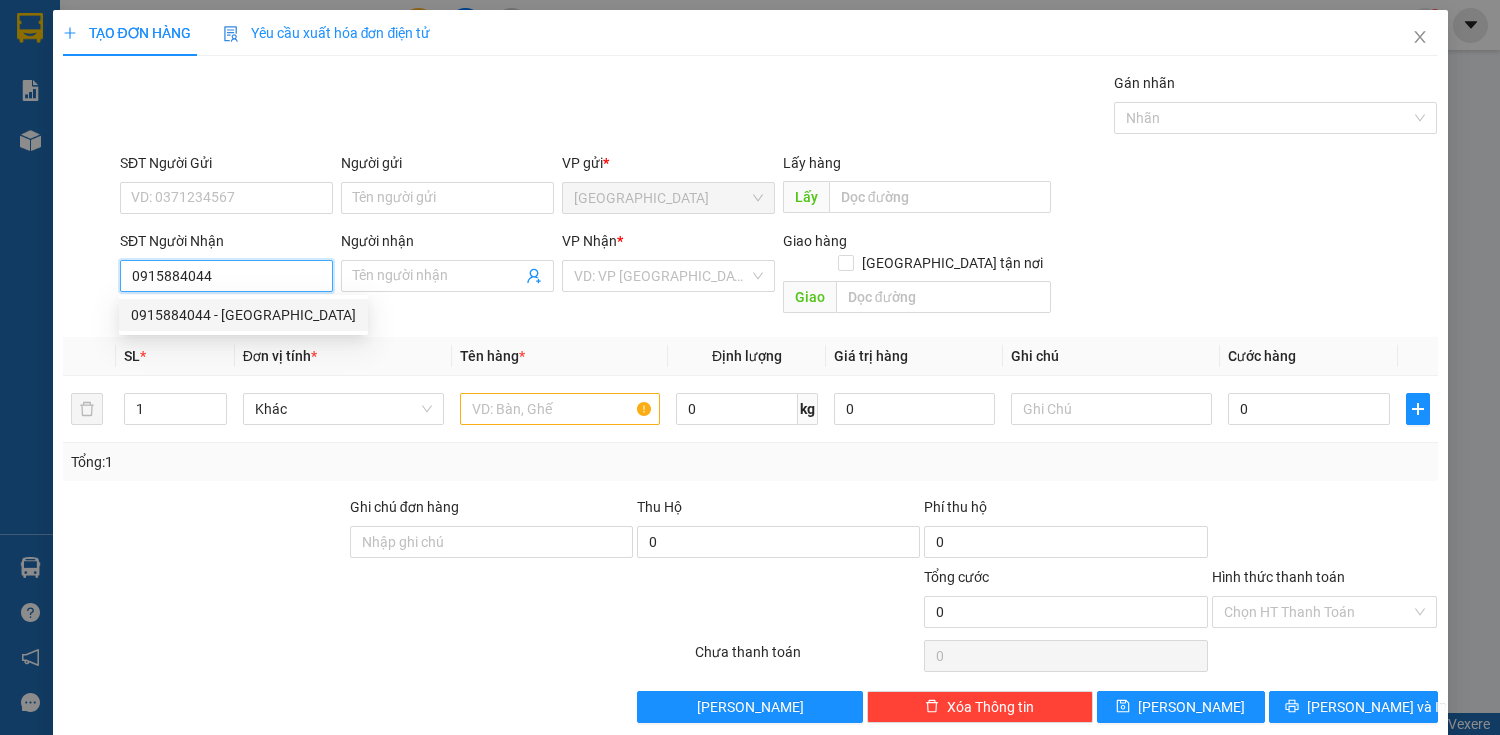 click on "0915884044 - THANH THAO" at bounding box center (243, 315) 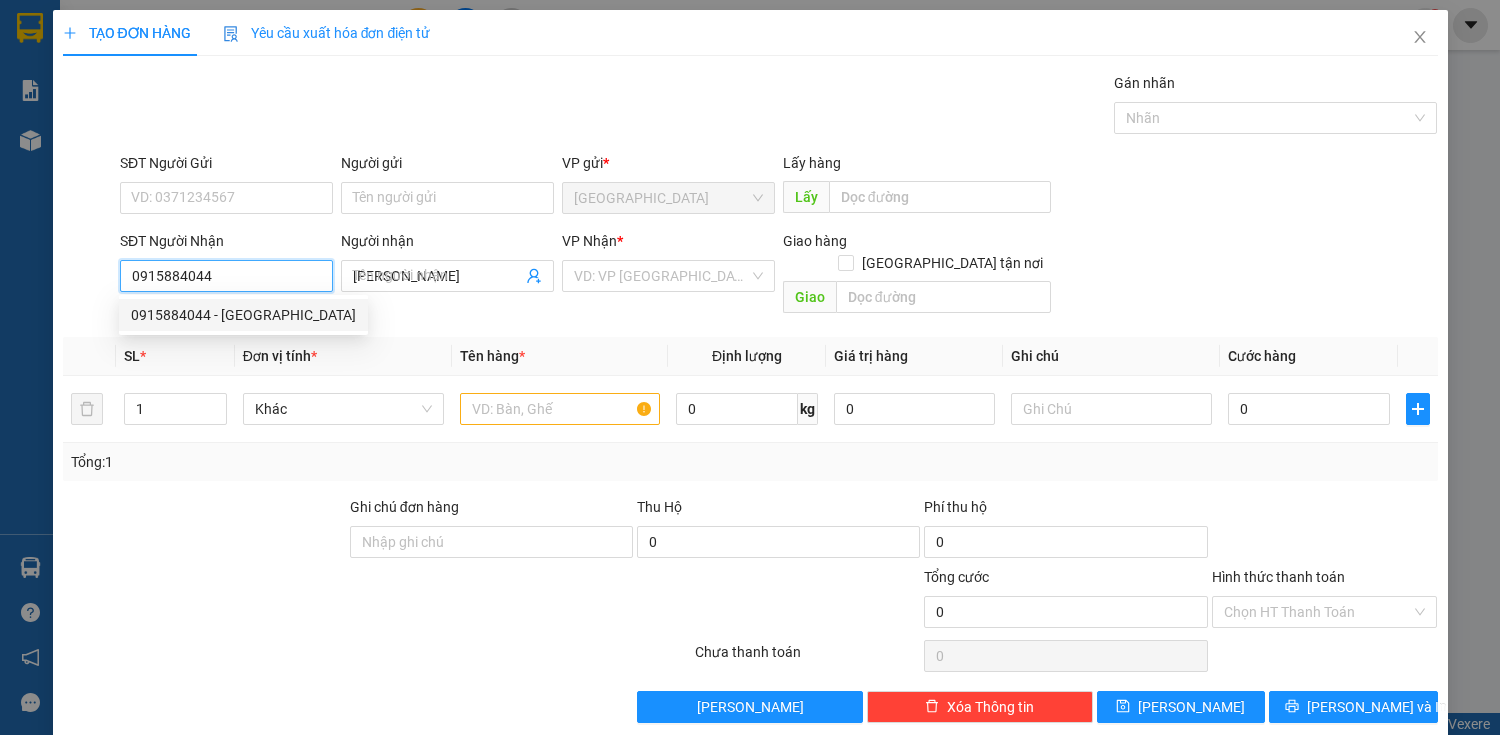 type on "450.000" 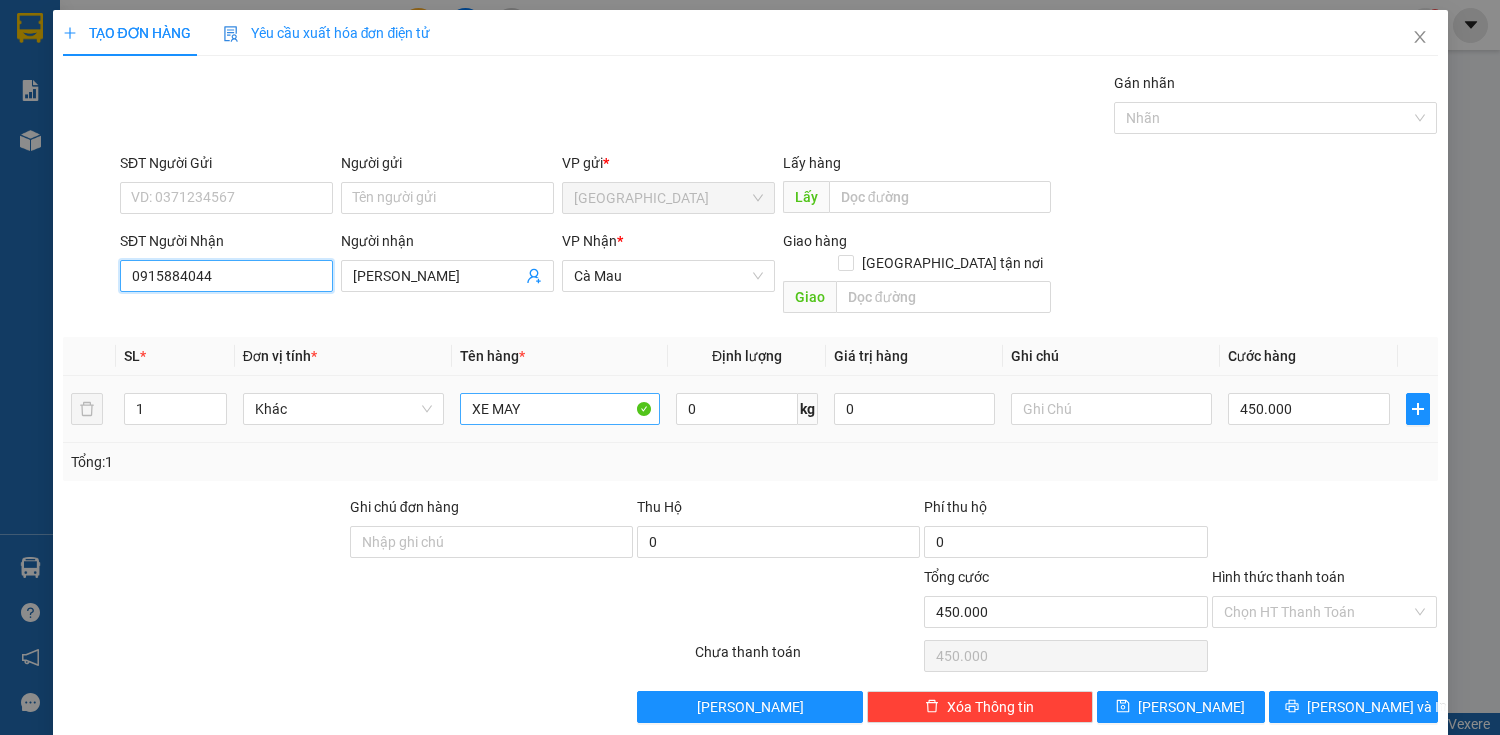 type on "0915884044" 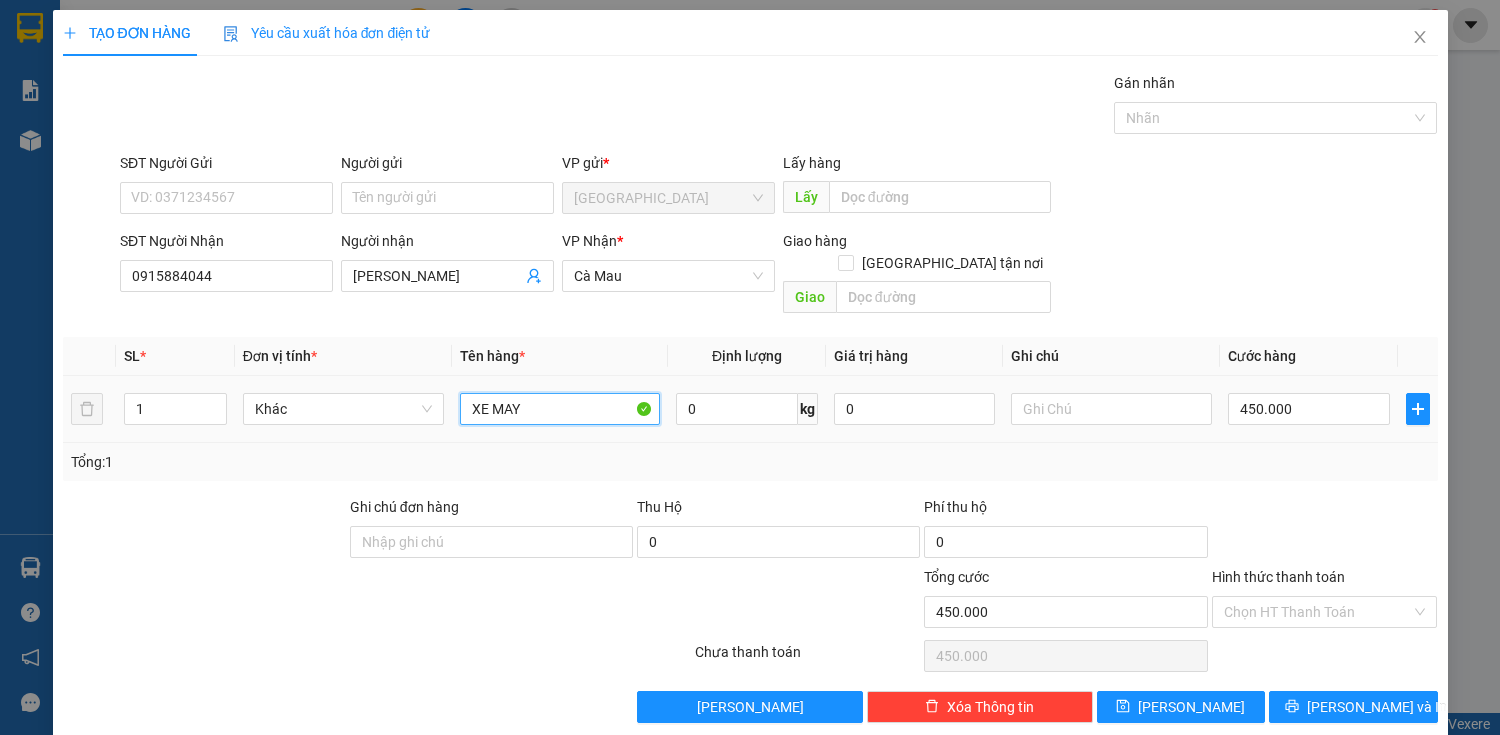 click on "XE MAY" at bounding box center [560, 409] 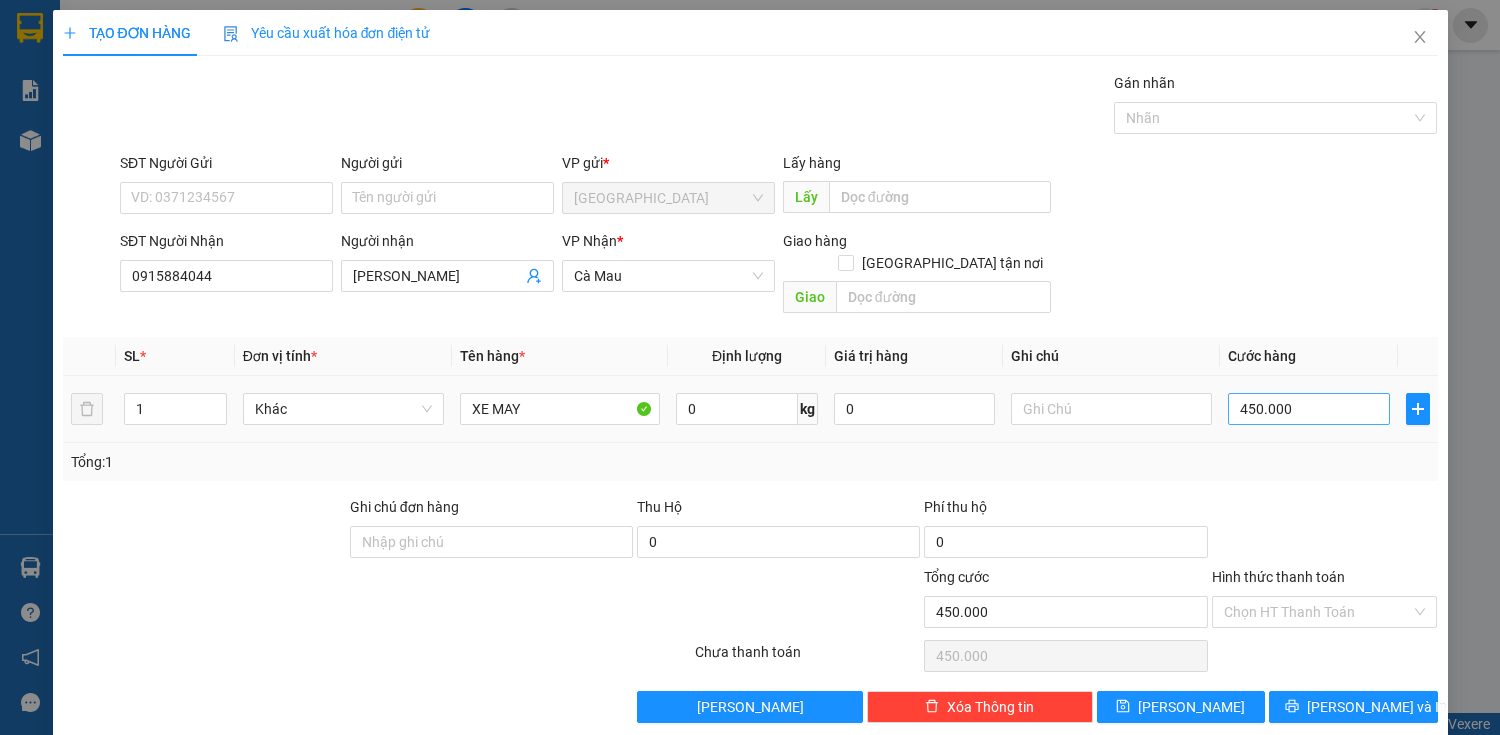 drag, startPoint x: 1232, startPoint y: 311, endPoint x: 1302, endPoint y: 395, distance: 109.3435 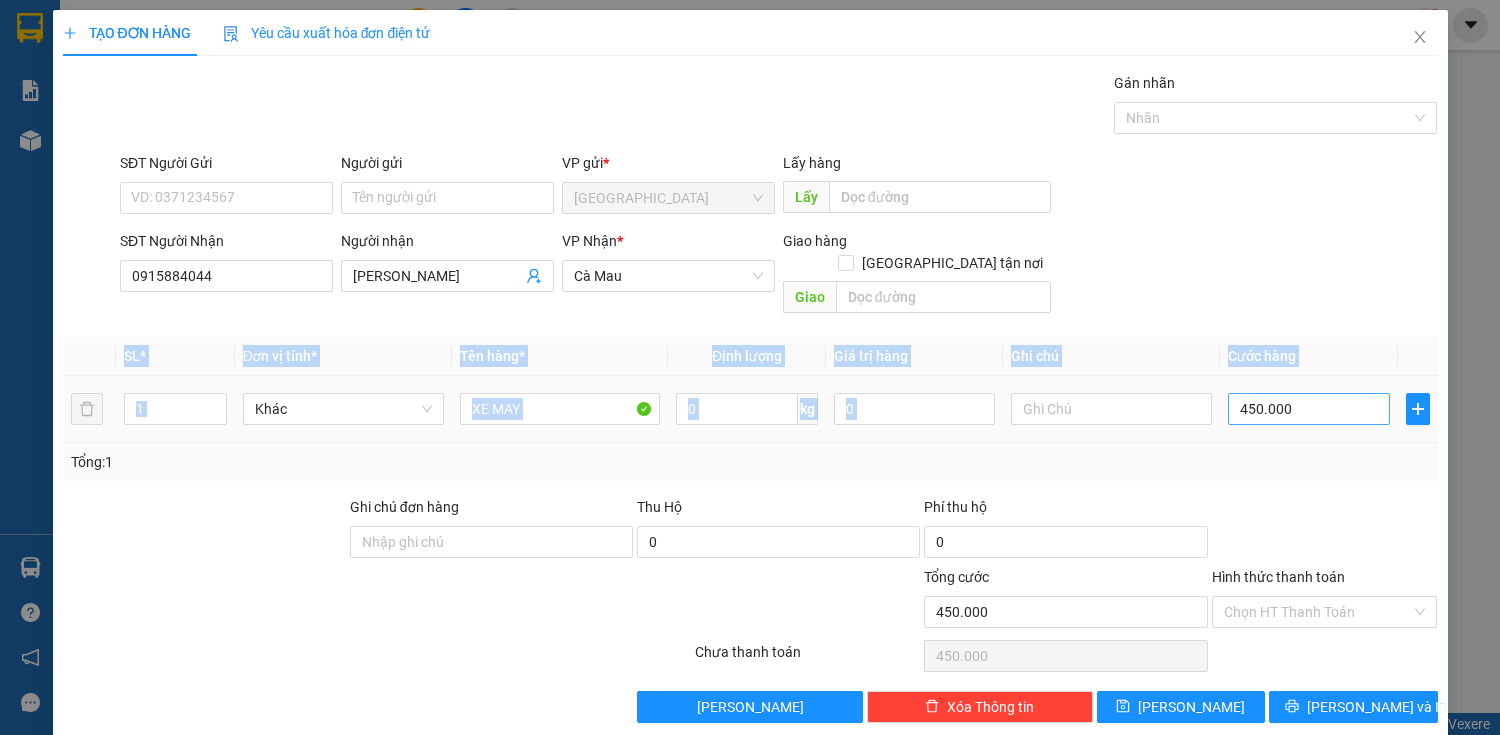 drag, startPoint x: 1304, startPoint y: 399, endPoint x: 1272, endPoint y: 399, distance: 32 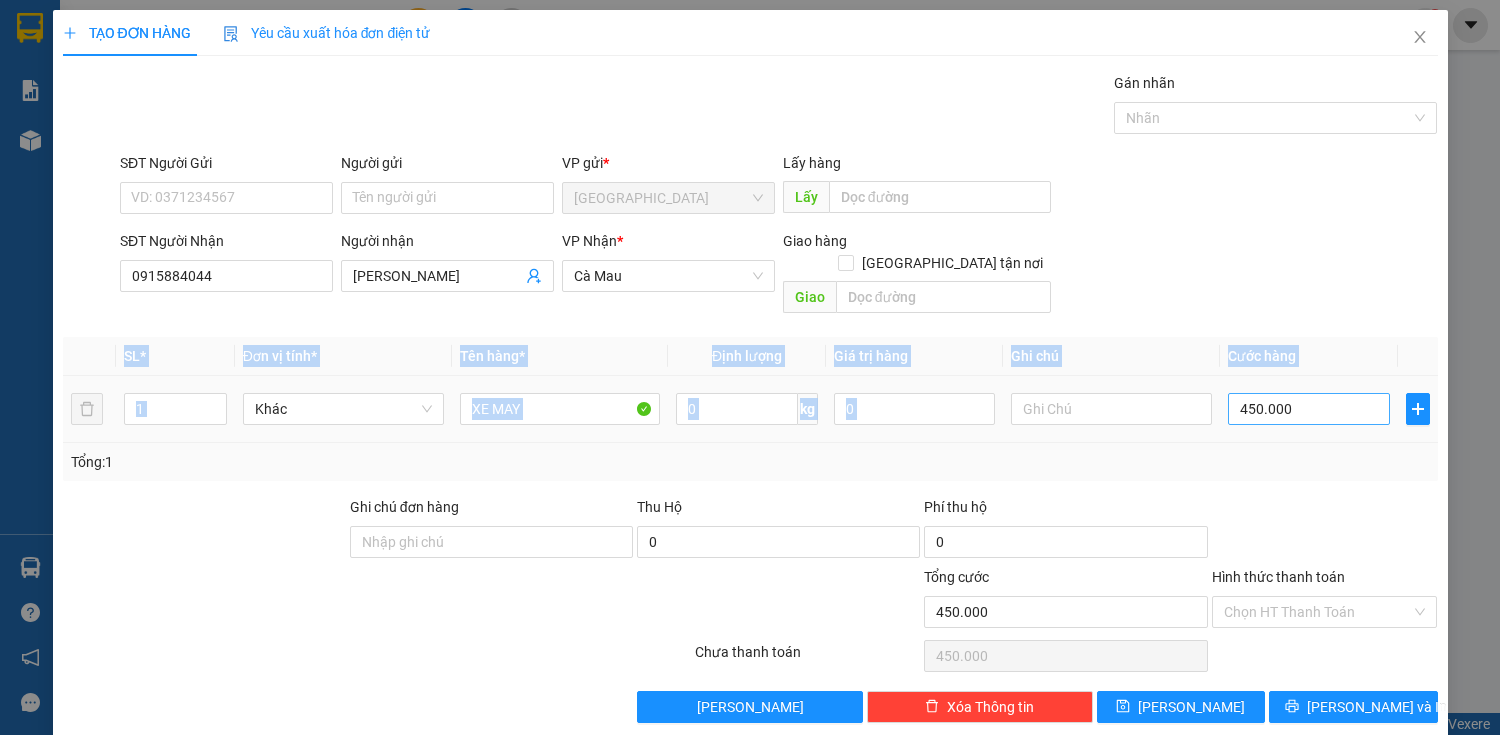 click on "450.000" at bounding box center (1308, 409) 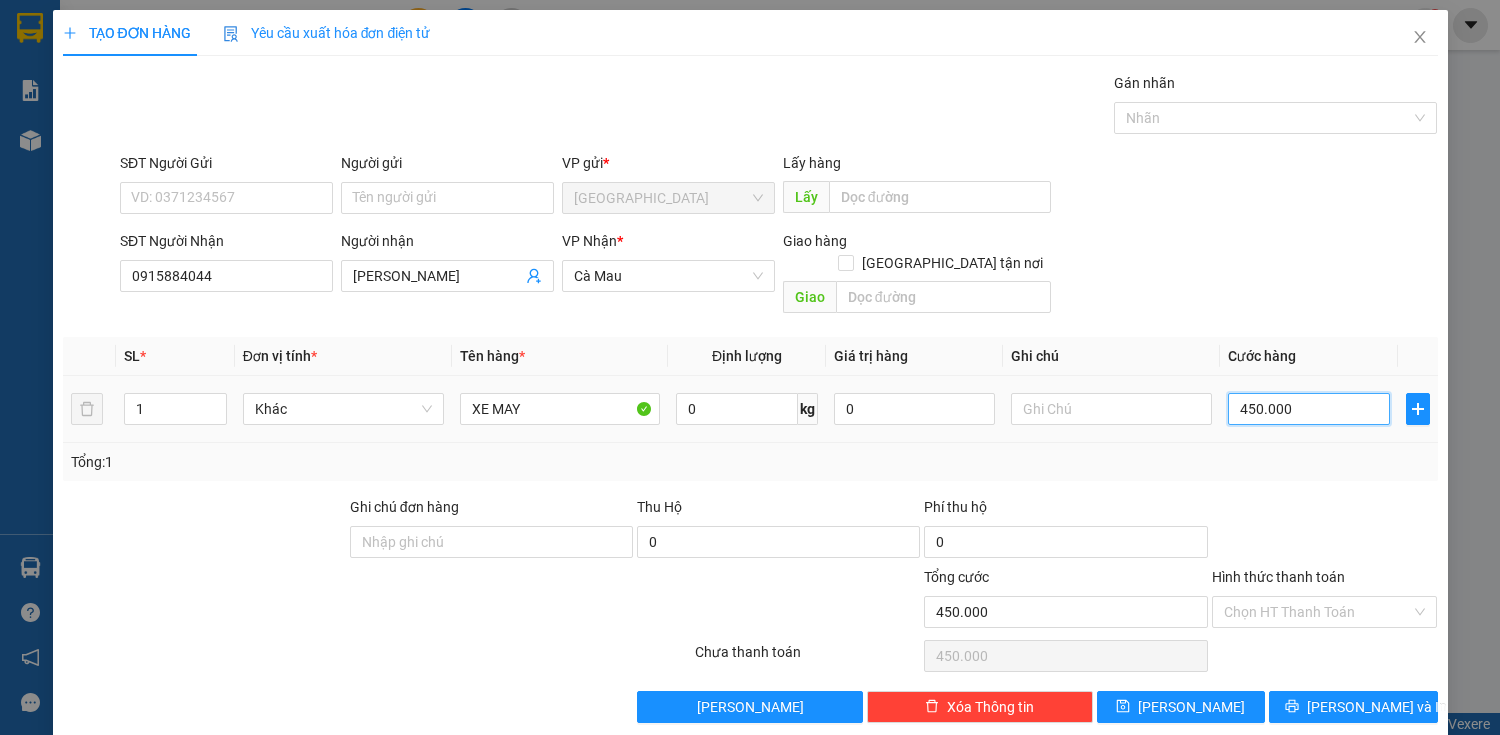 type on "0" 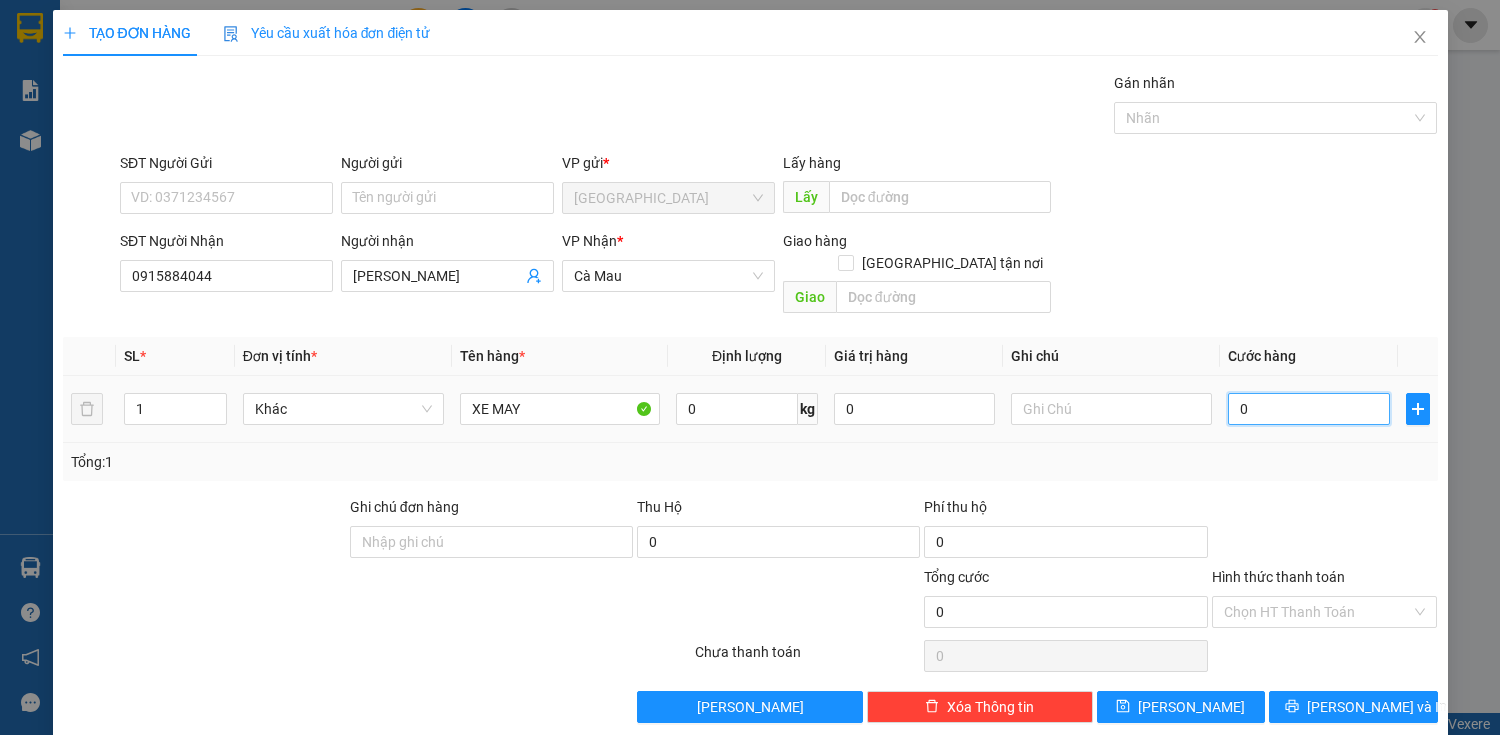 click on "0" at bounding box center (1308, 409) 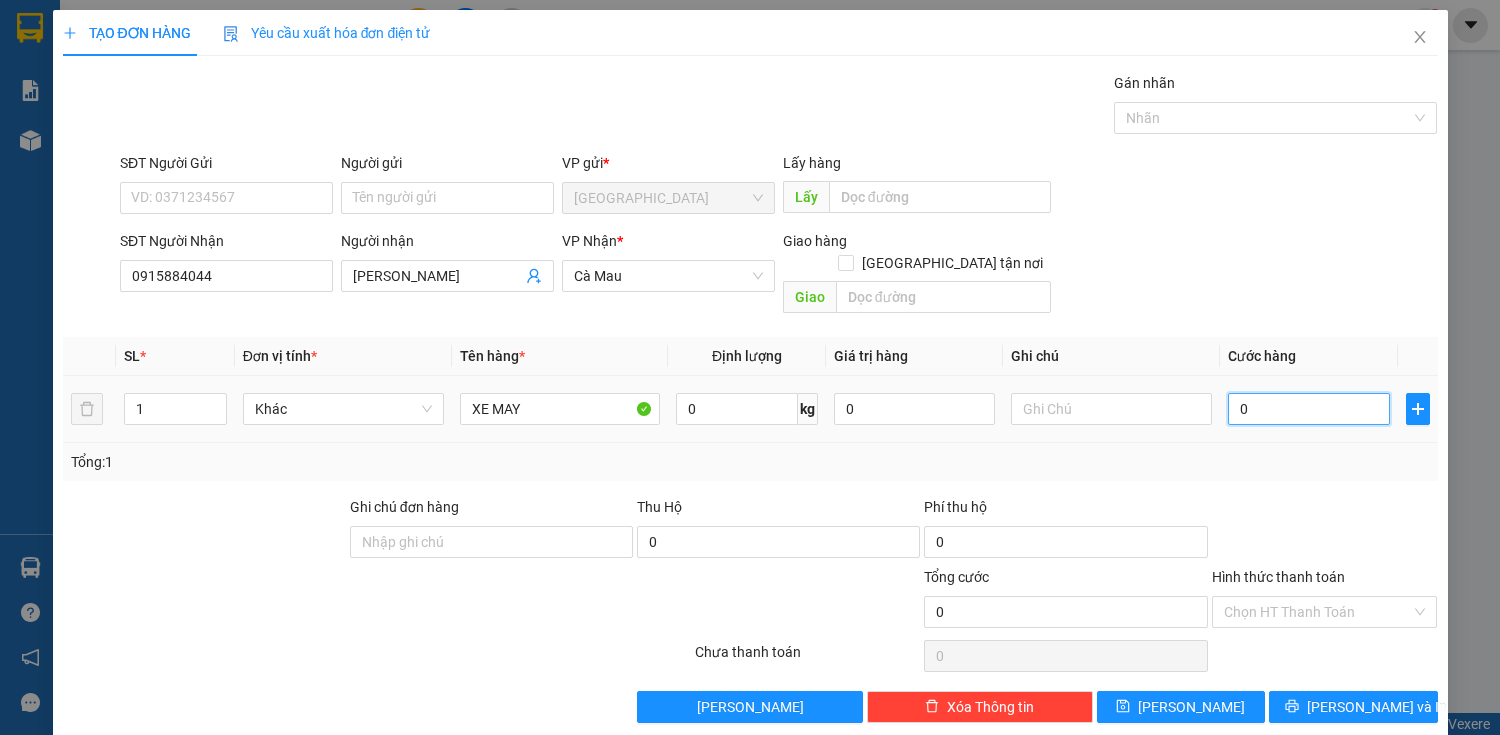 type on "40" 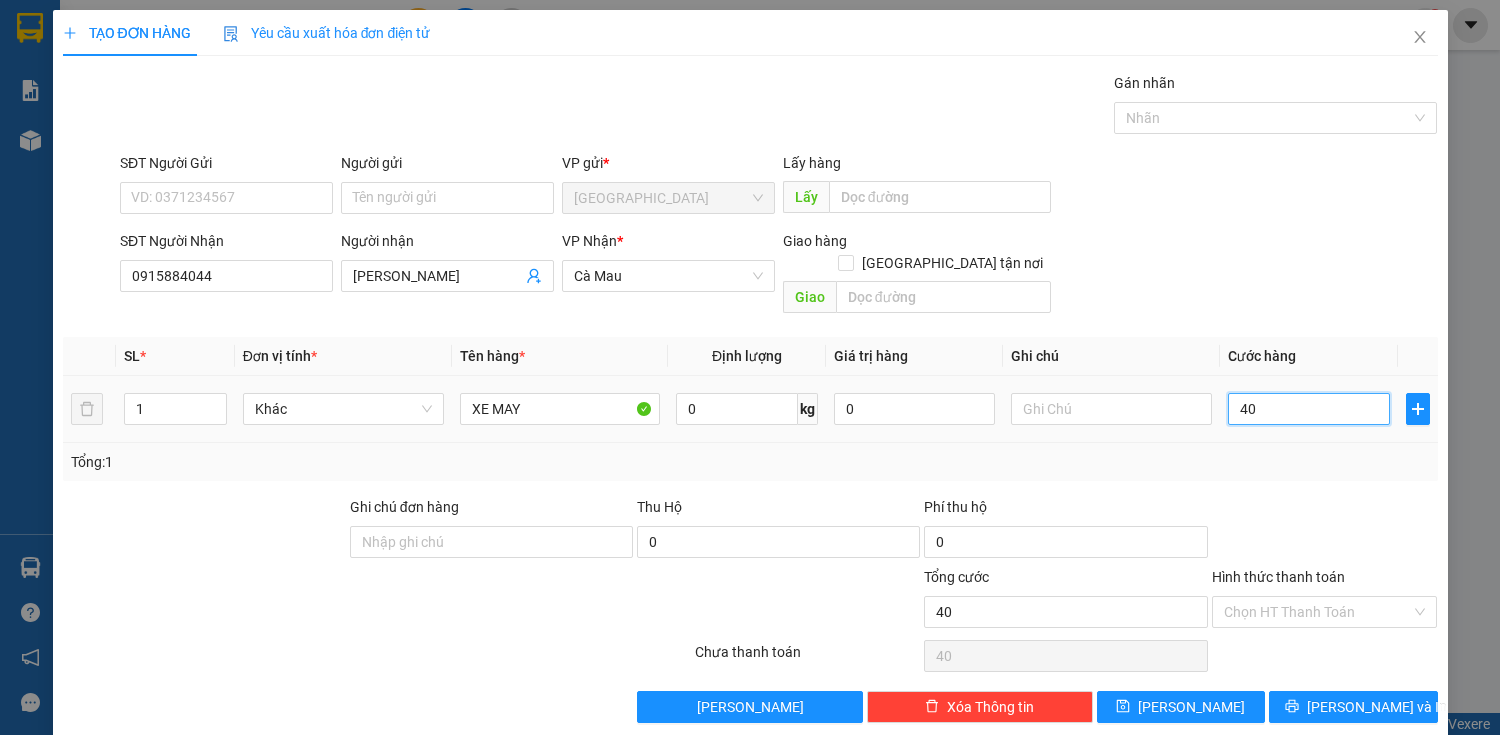 type on "400" 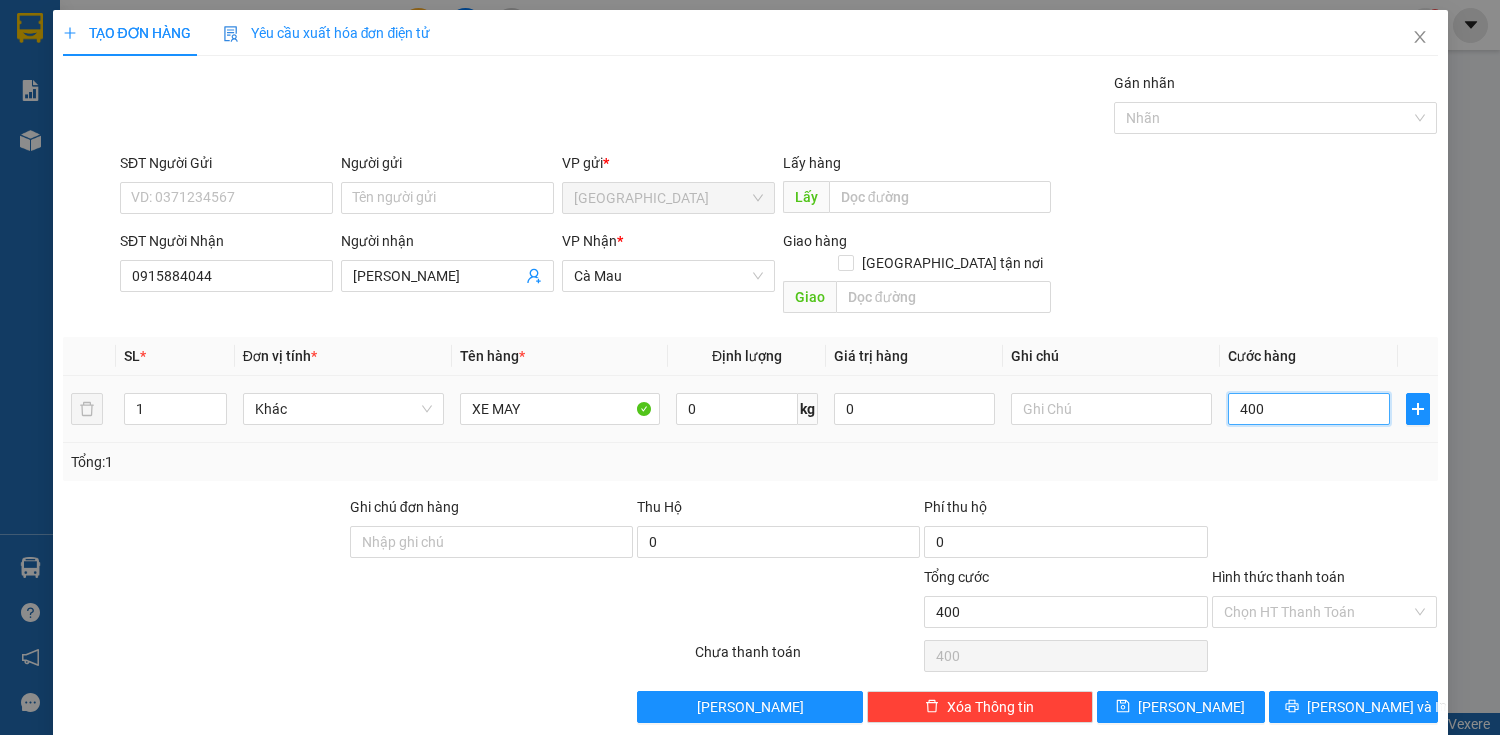 type on "4.000" 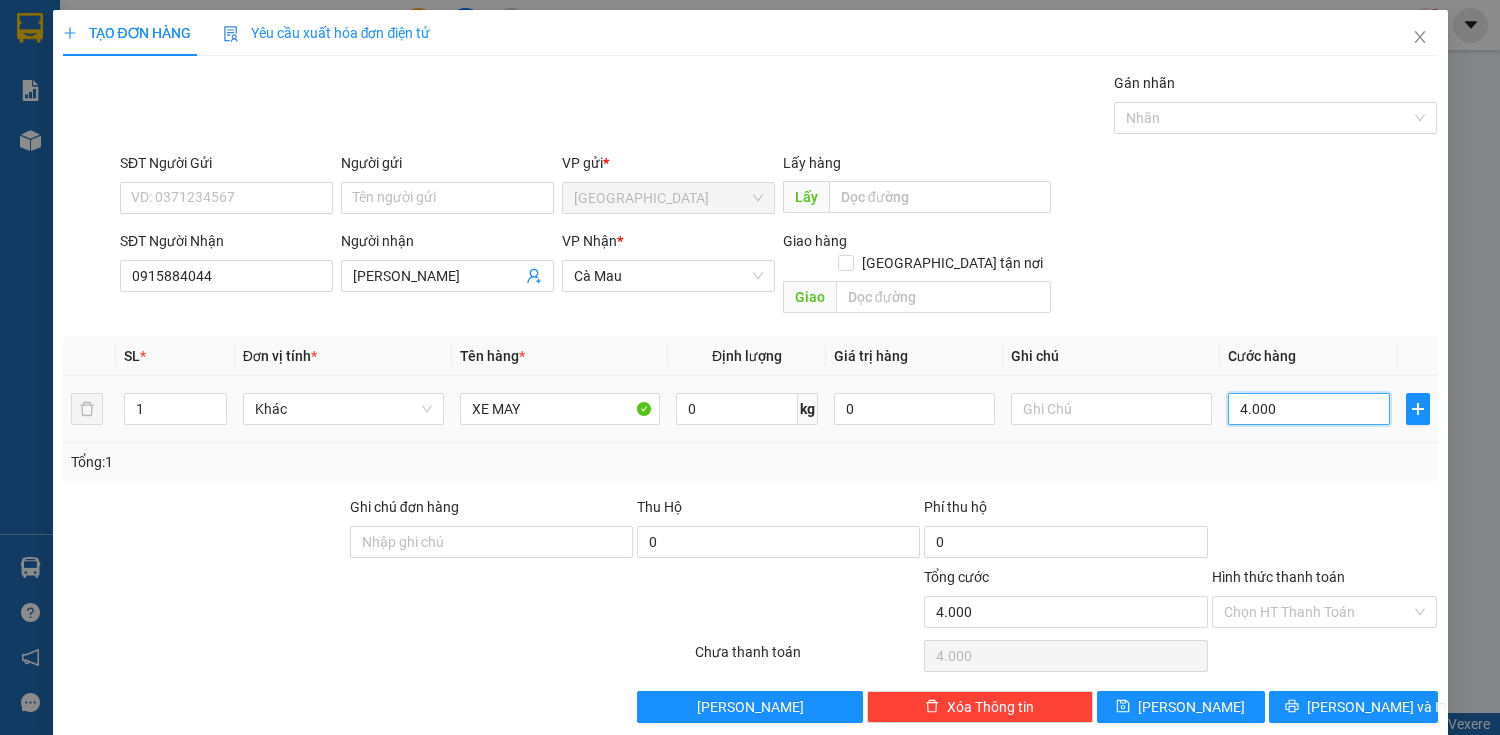 type on "40.000" 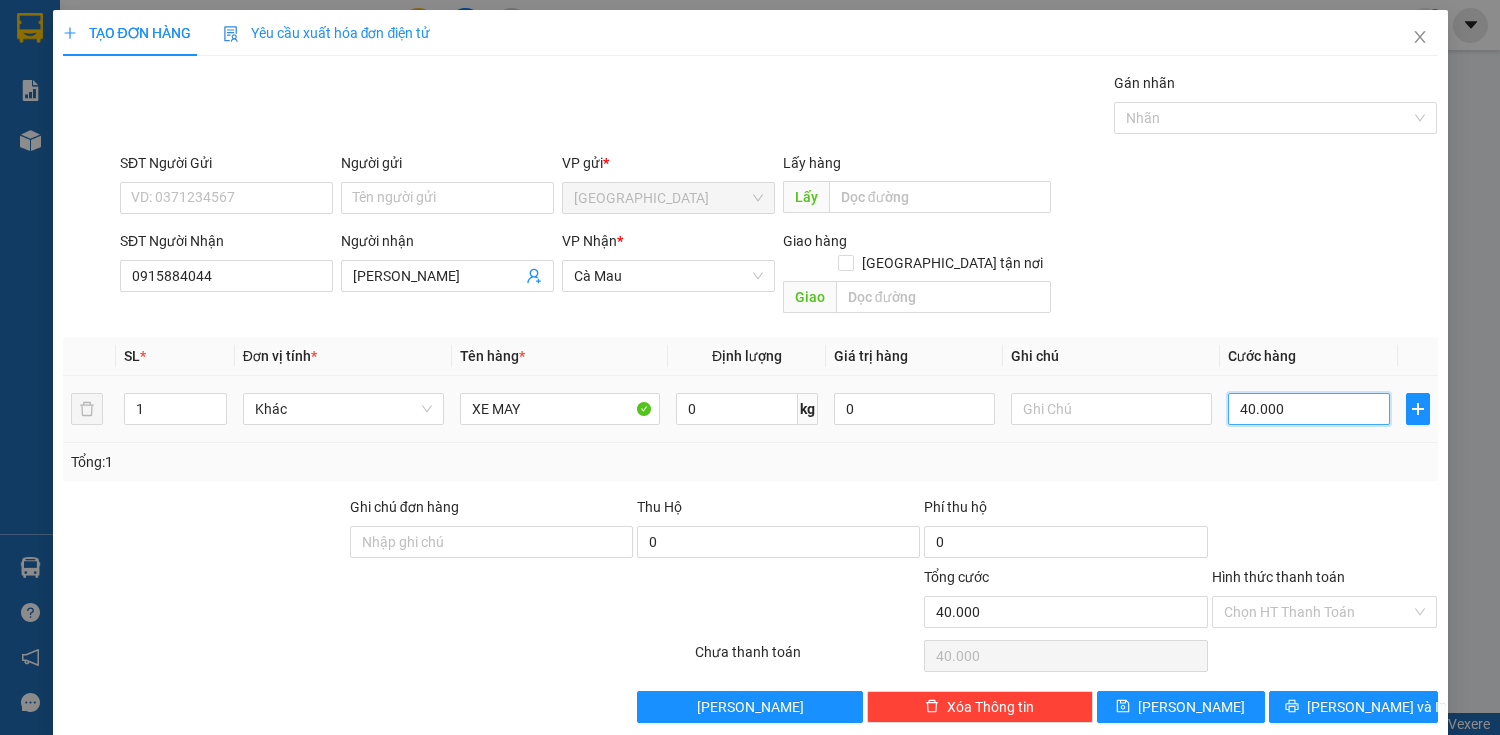 type on "400.000" 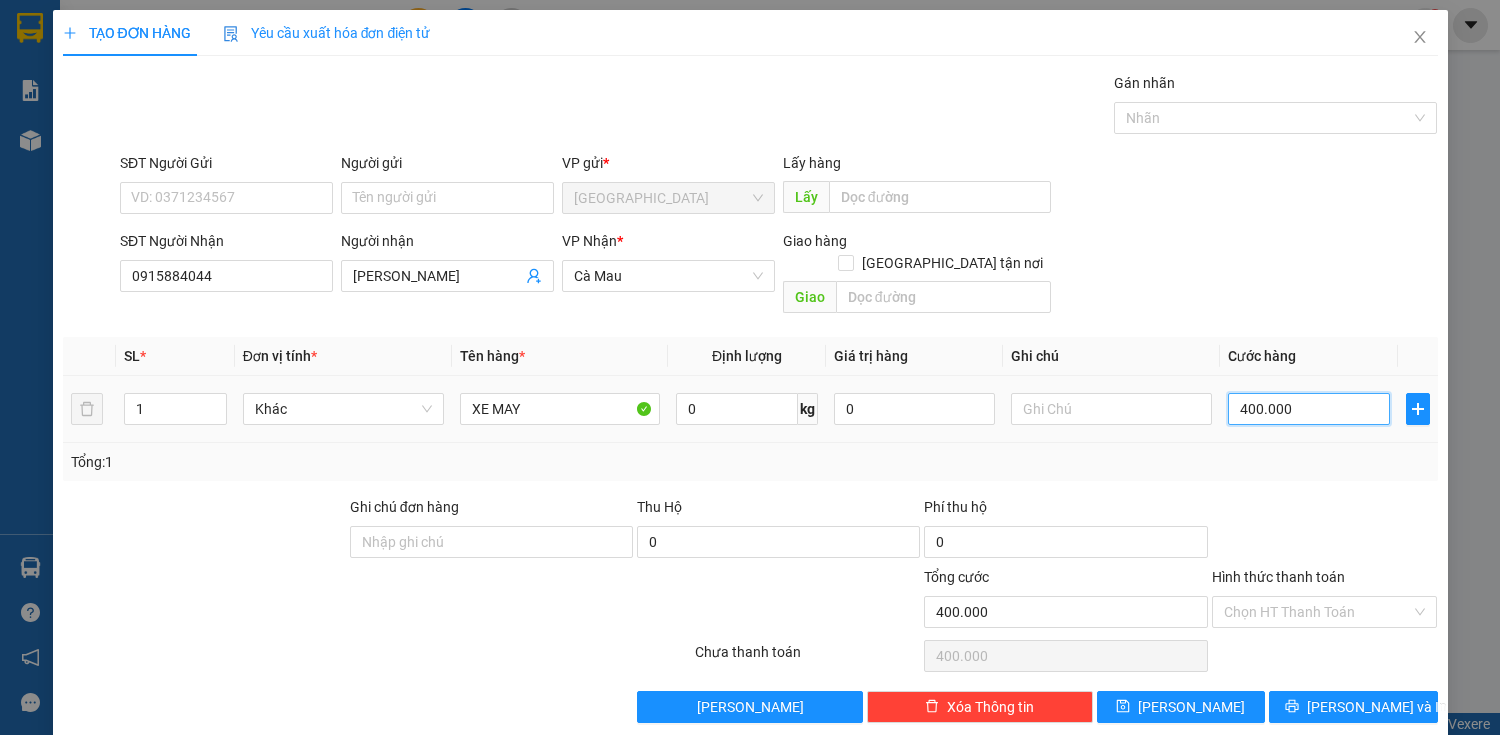 scroll, scrollTop: 3, scrollLeft: 0, axis: vertical 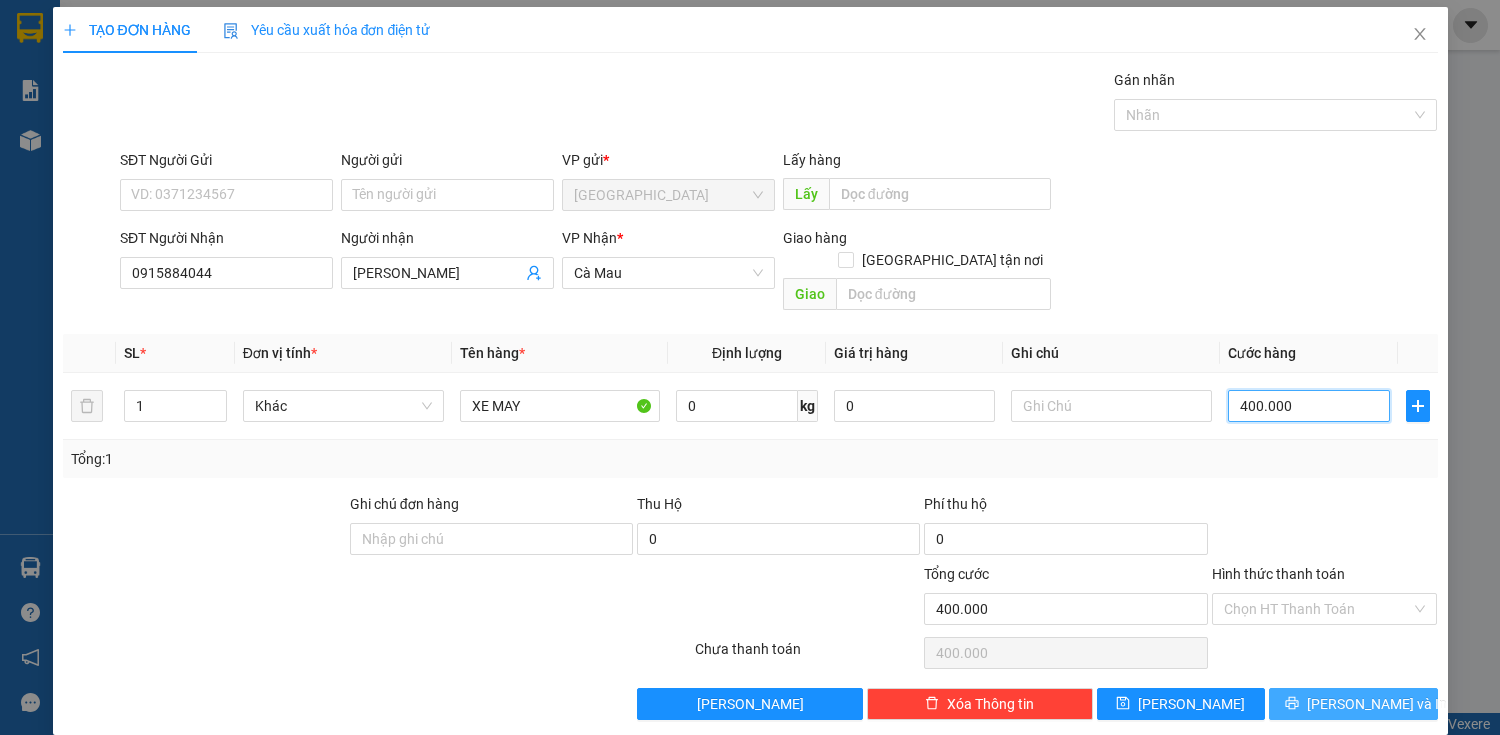 type on "400.000" 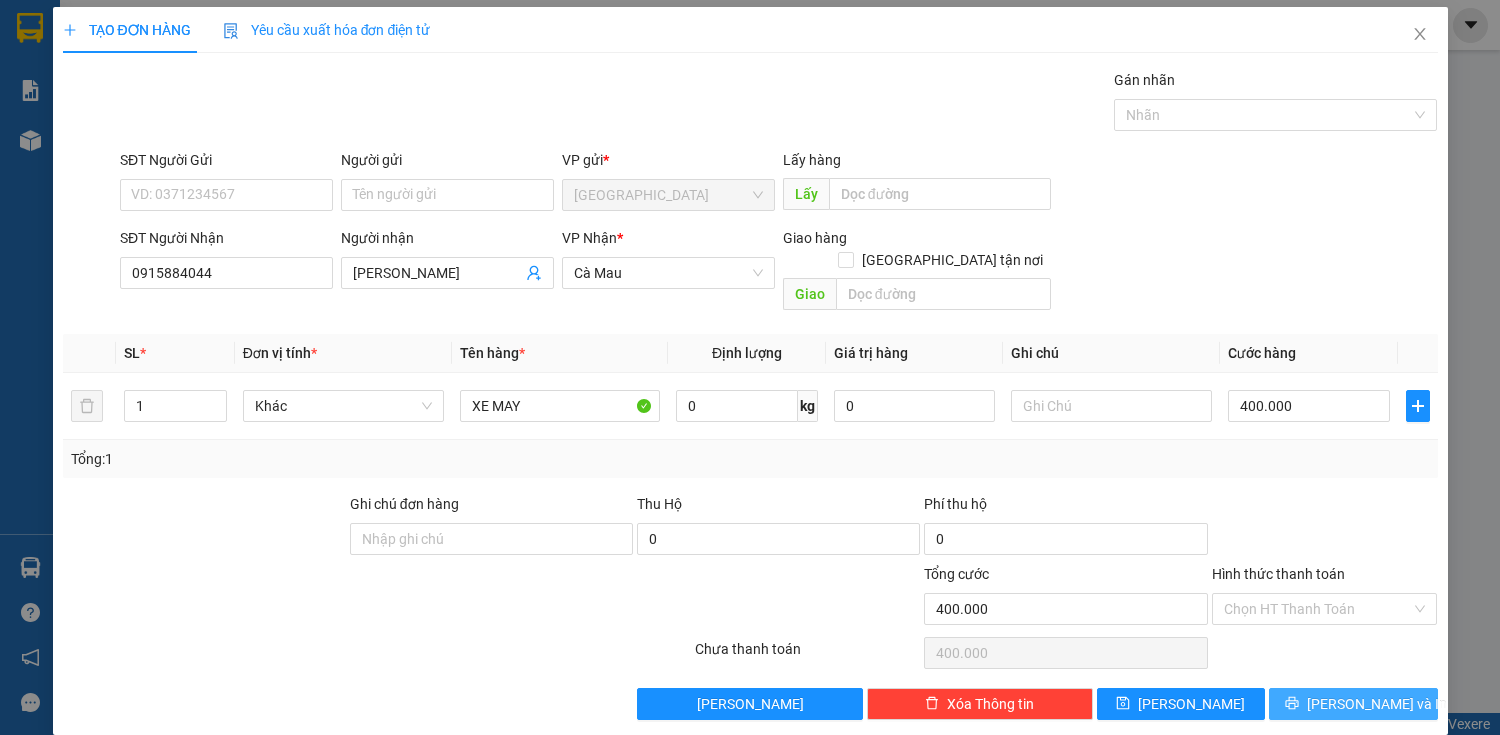 click on "[PERSON_NAME] và In" at bounding box center [1377, 704] 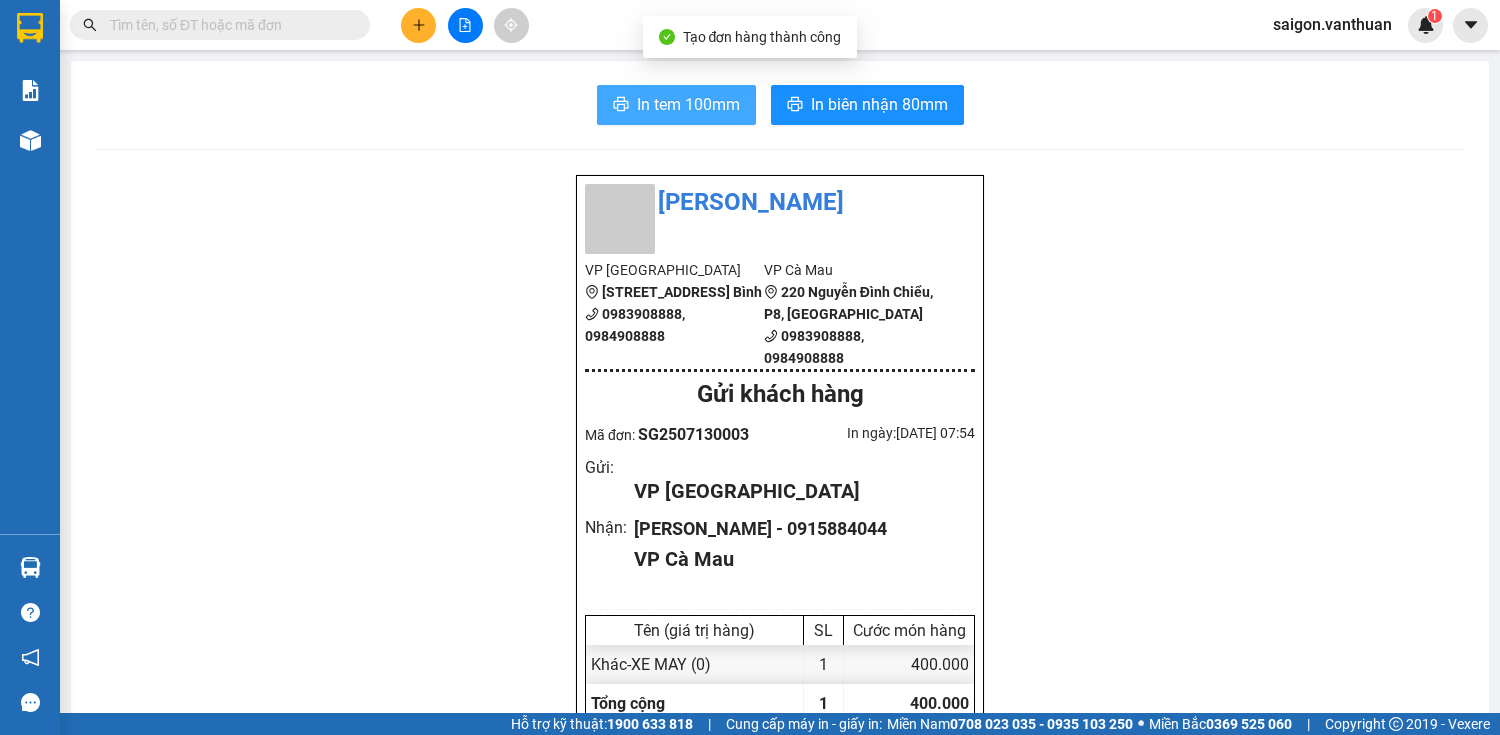 click on "In tem 100mm" at bounding box center (676, 105) 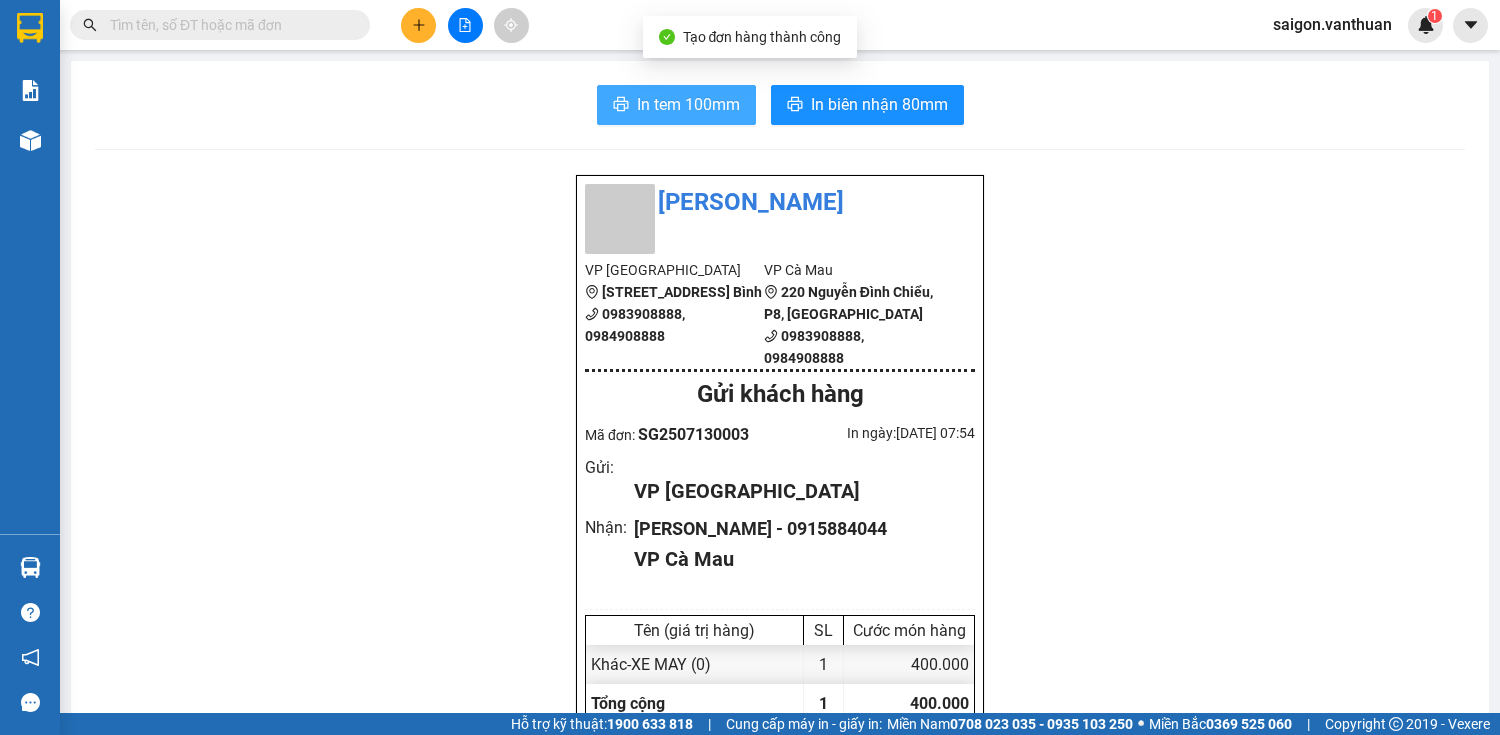scroll, scrollTop: 0, scrollLeft: 0, axis: both 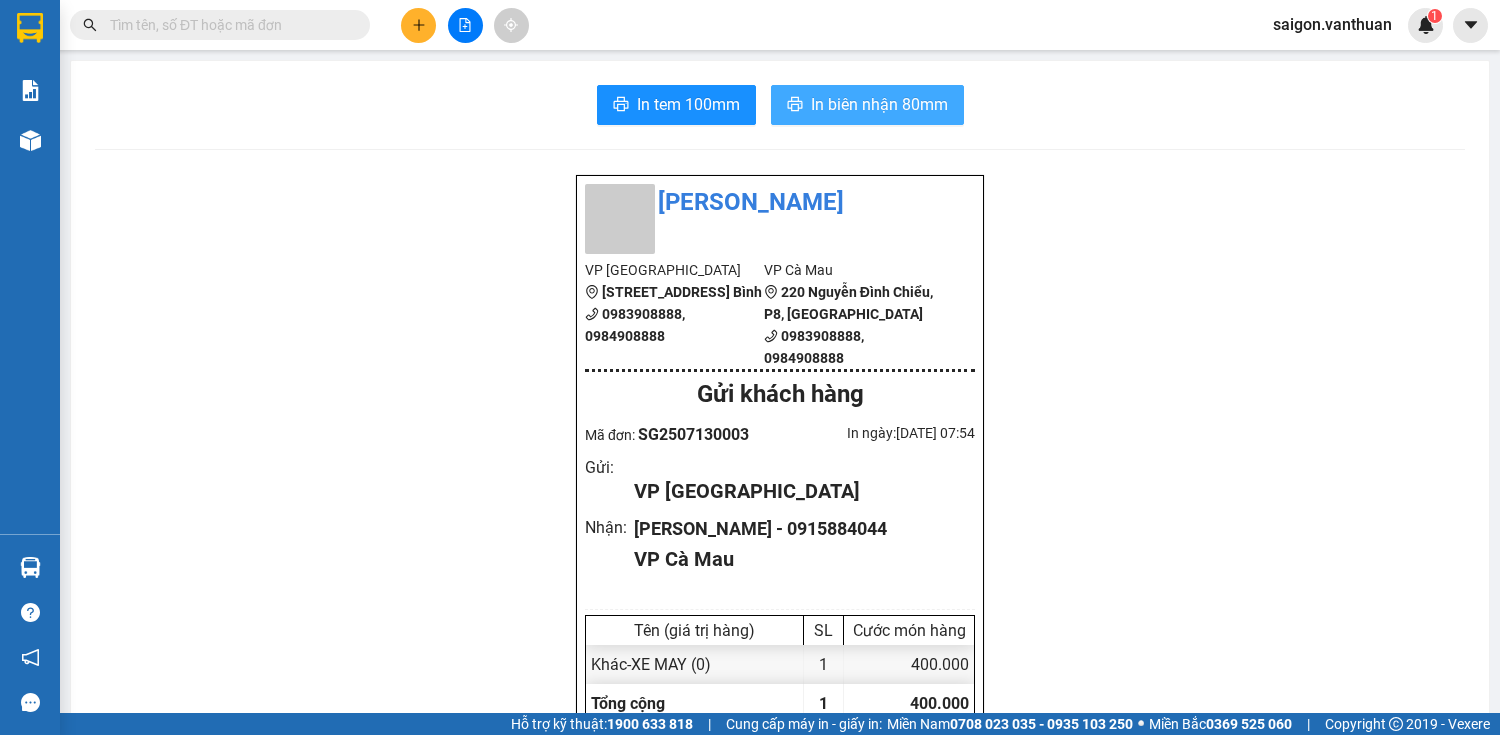 click on "In biên nhận 80mm" at bounding box center [879, 104] 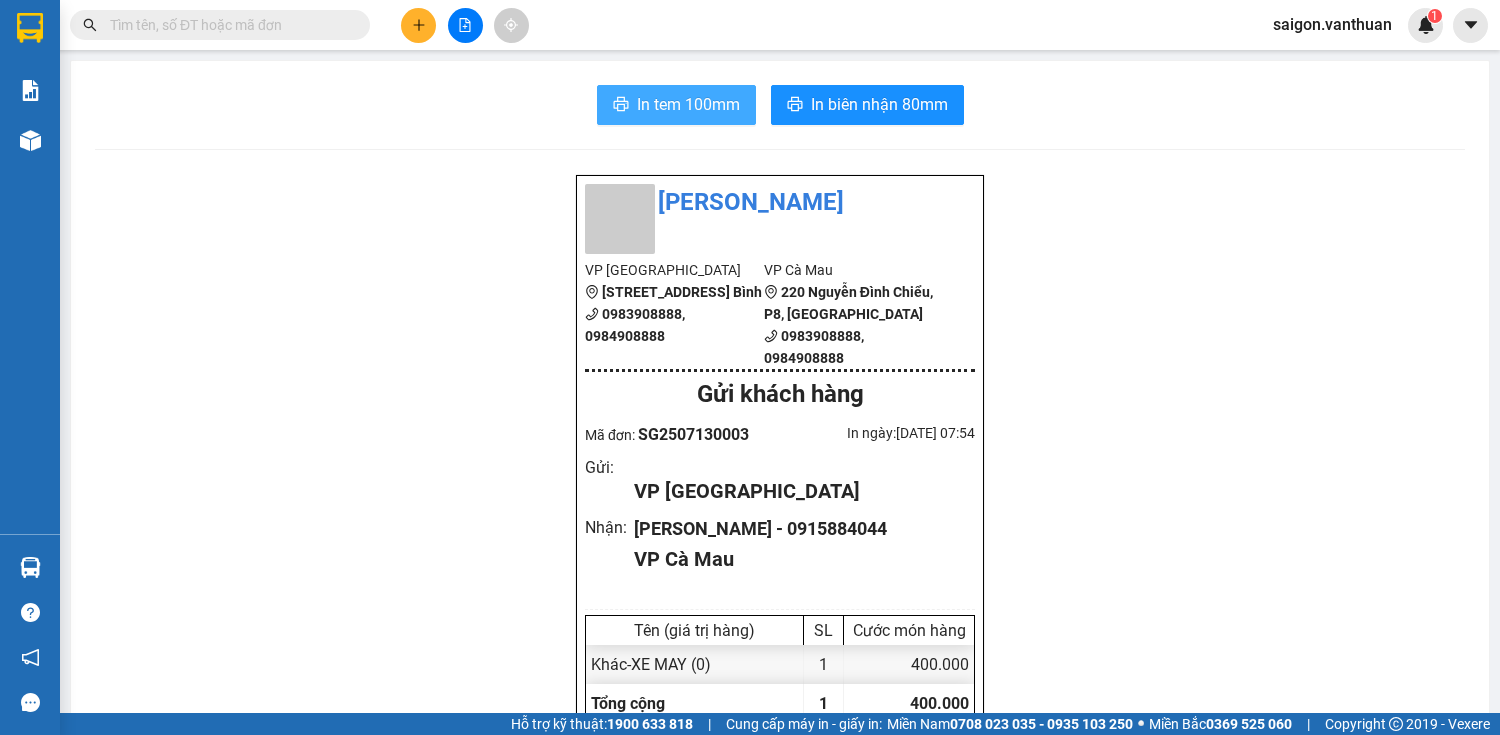 click on "In tem 100mm" at bounding box center (688, 104) 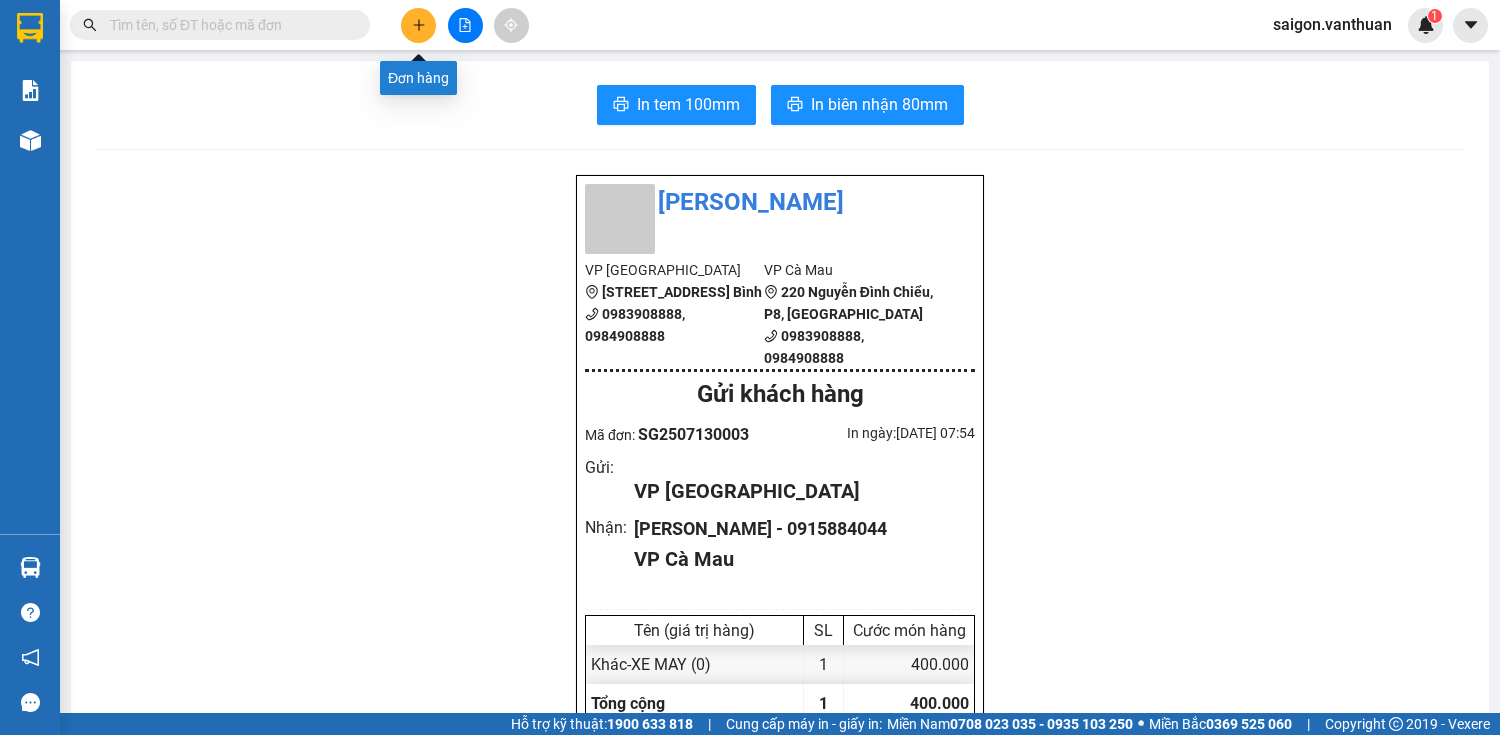 click 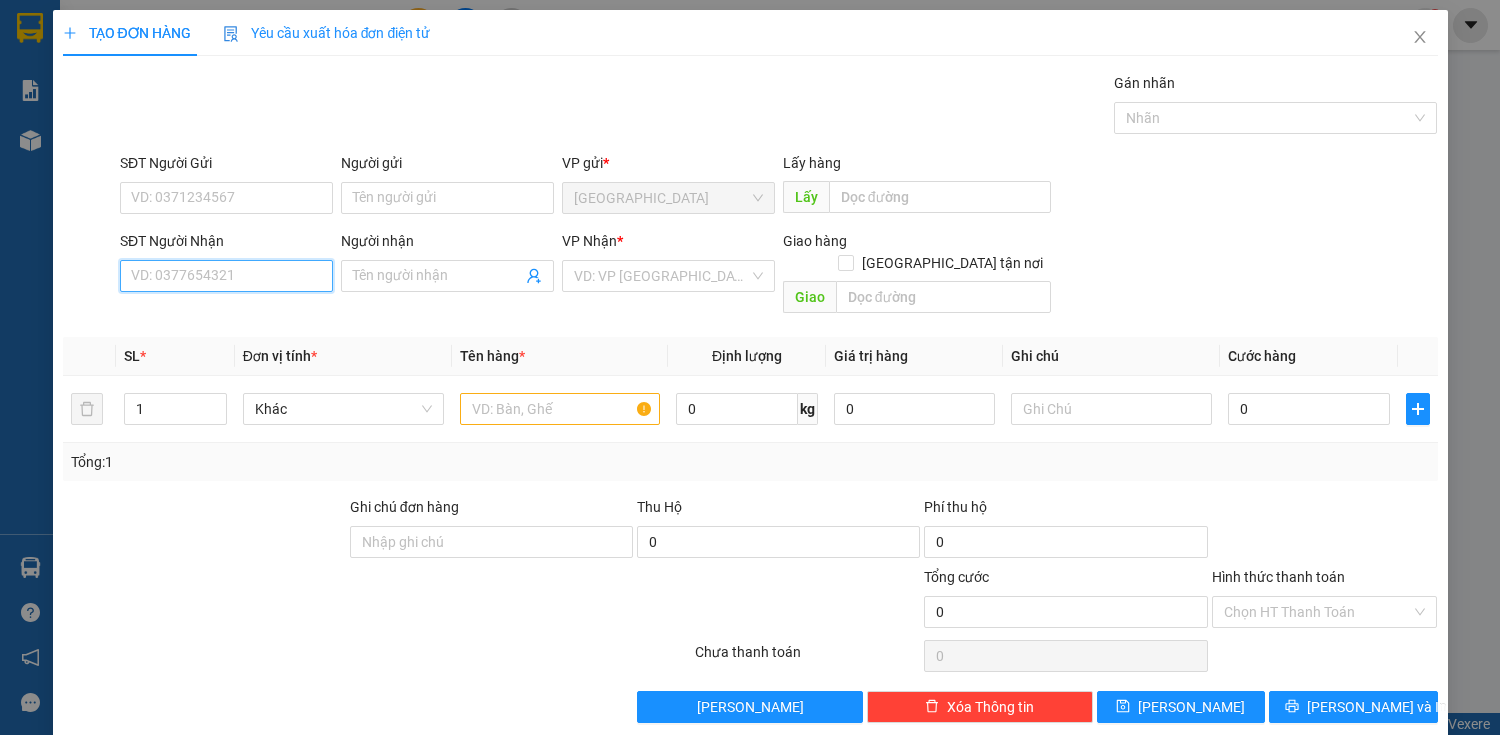 click on "SĐT Người Nhận" at bounding box center [226, 276] 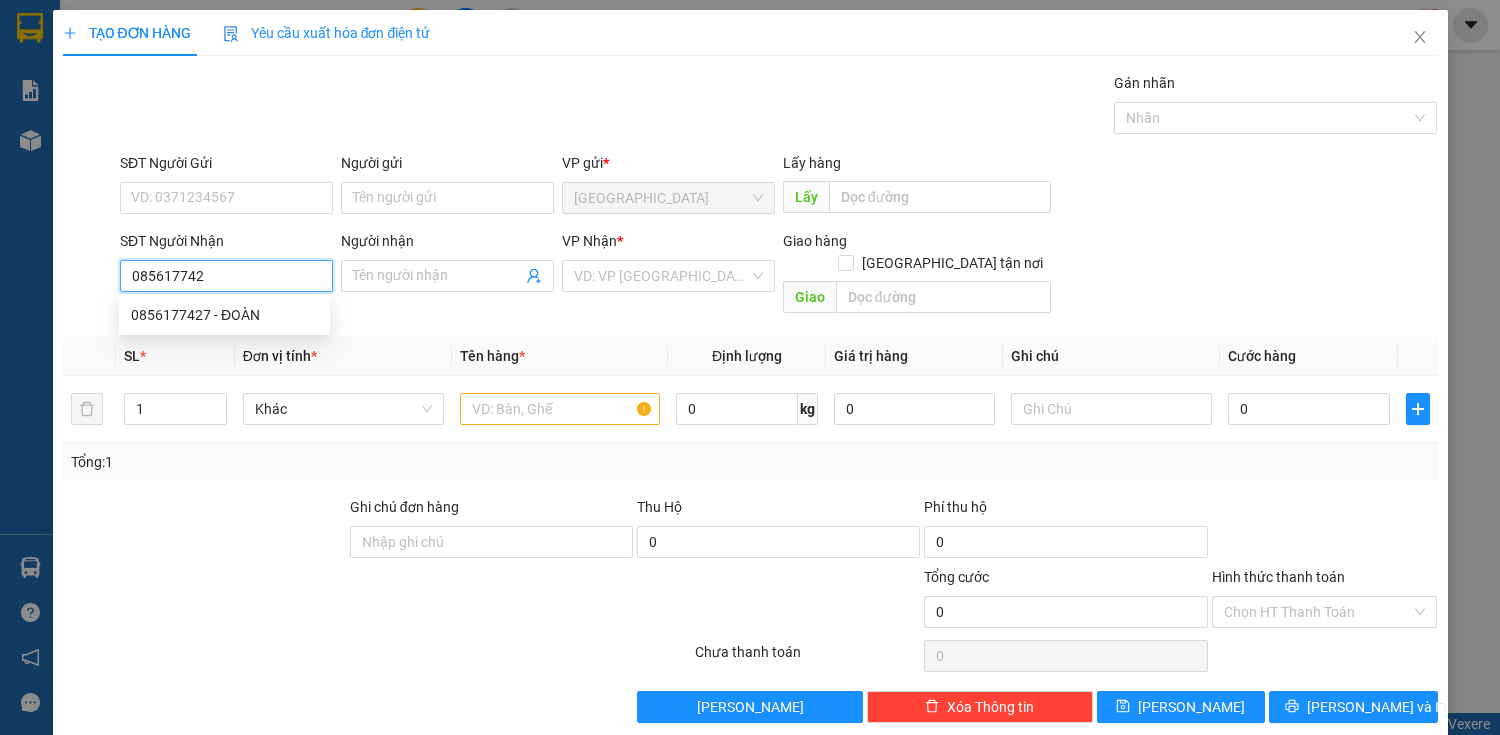 type on "0856177427" 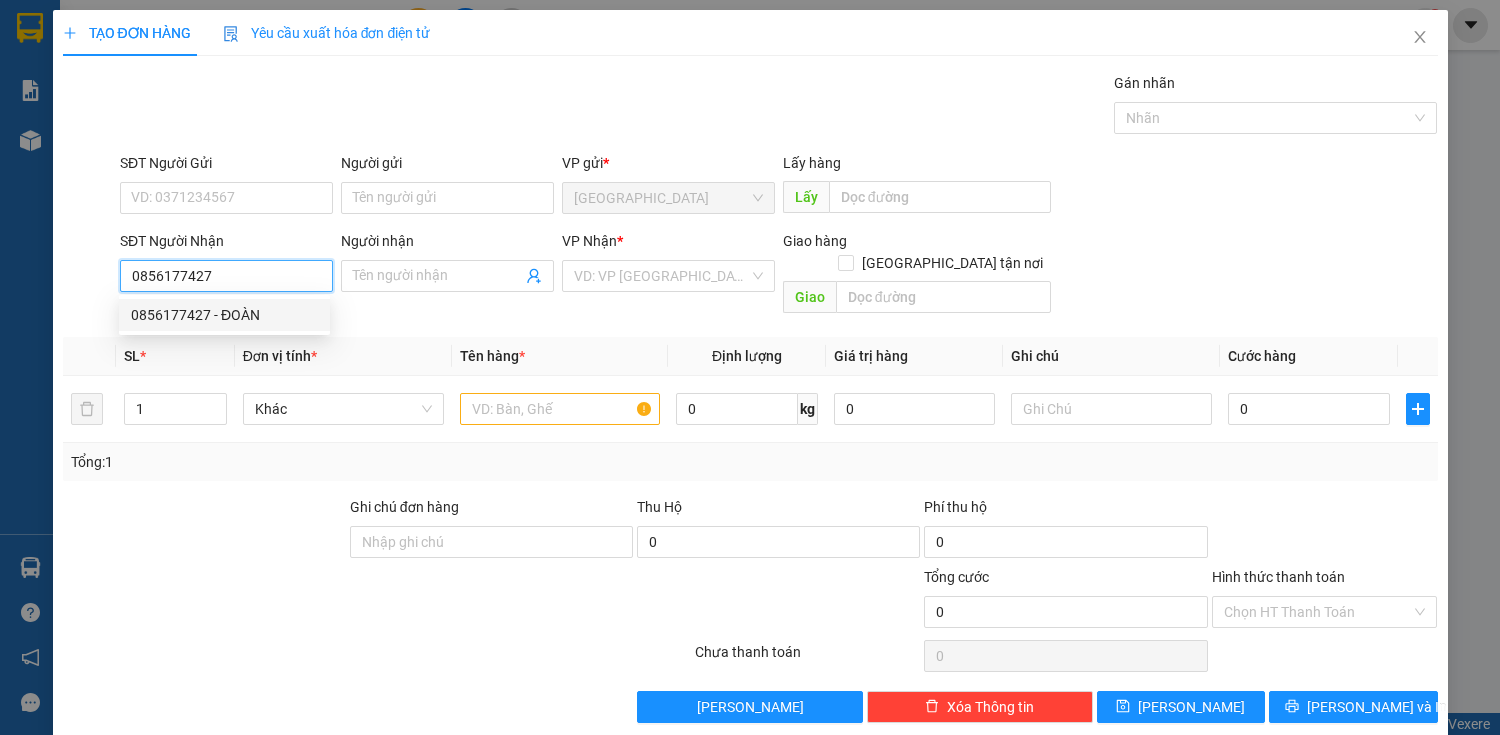 drag, startPoint x: 230, startPoint y: 319, endPoint x: 520, endPoint y: 299, distance: 290.68884 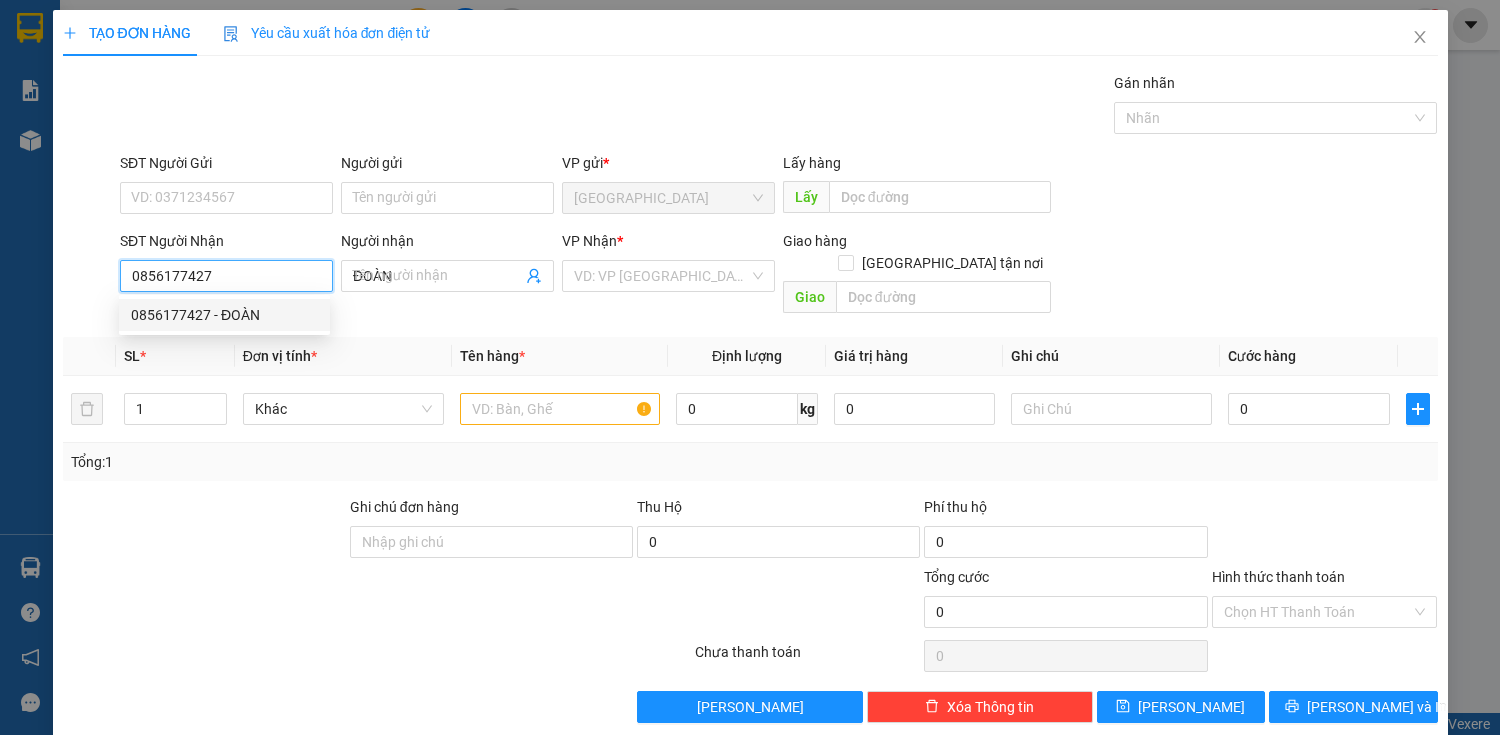 type on "400.000" 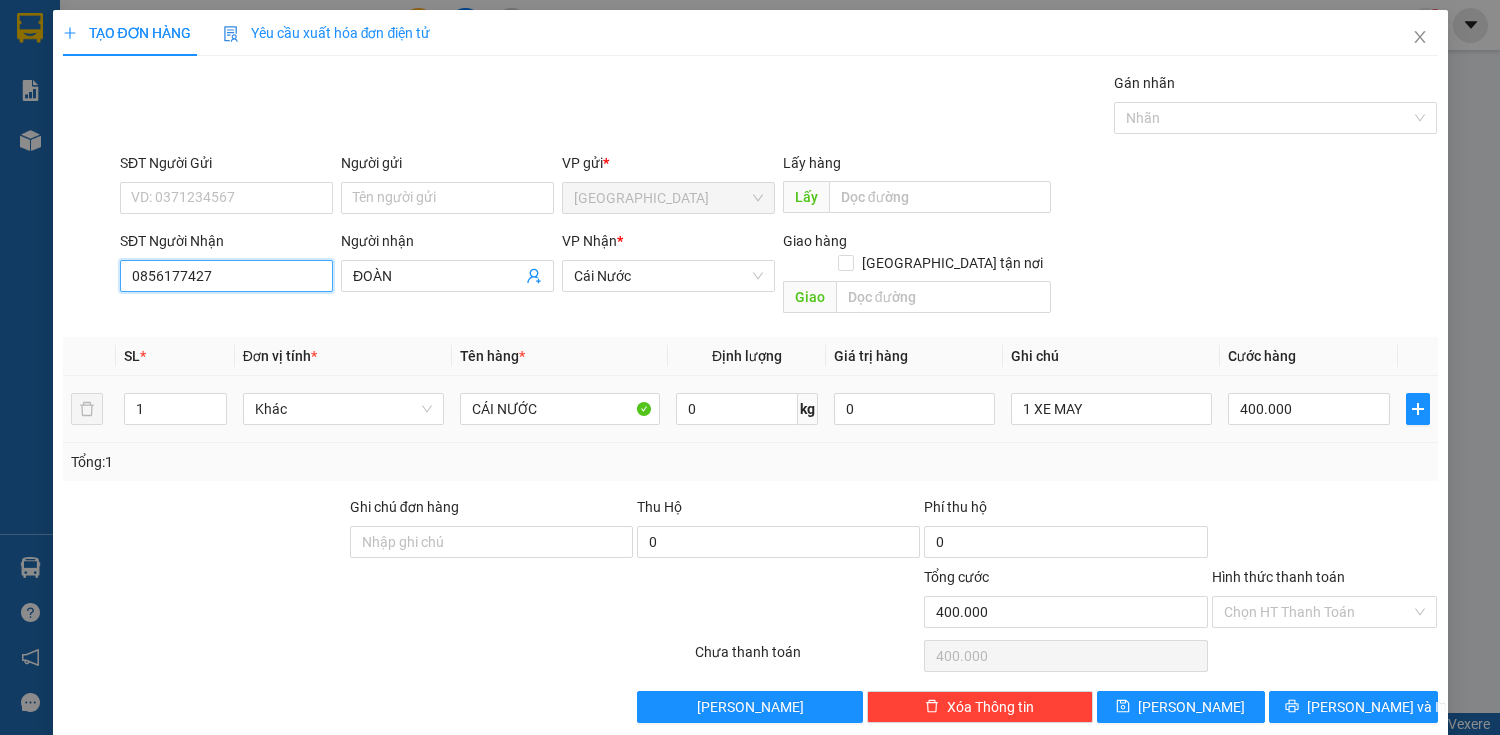 type on "0856177427" 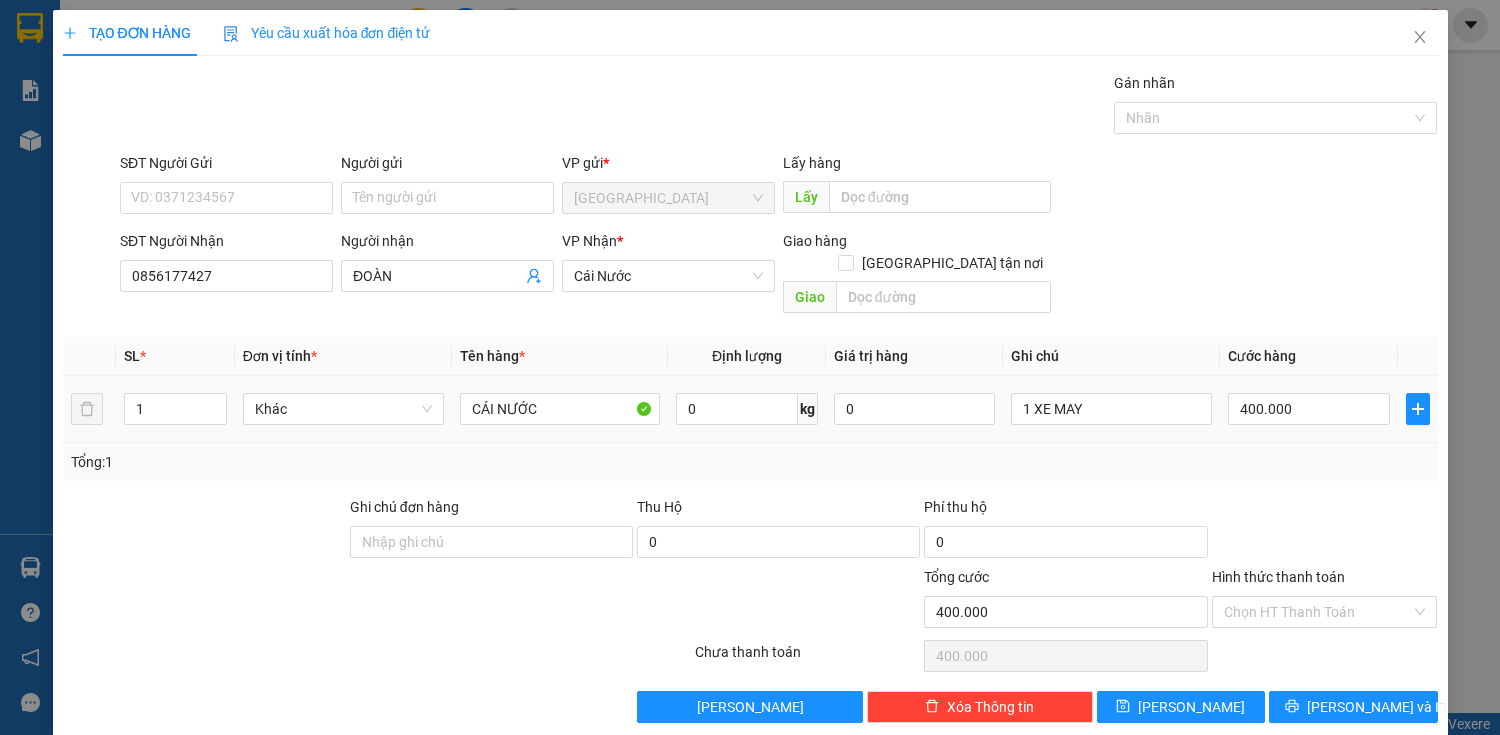click on "1 XE MAY" at bounding box center (1111, 409) 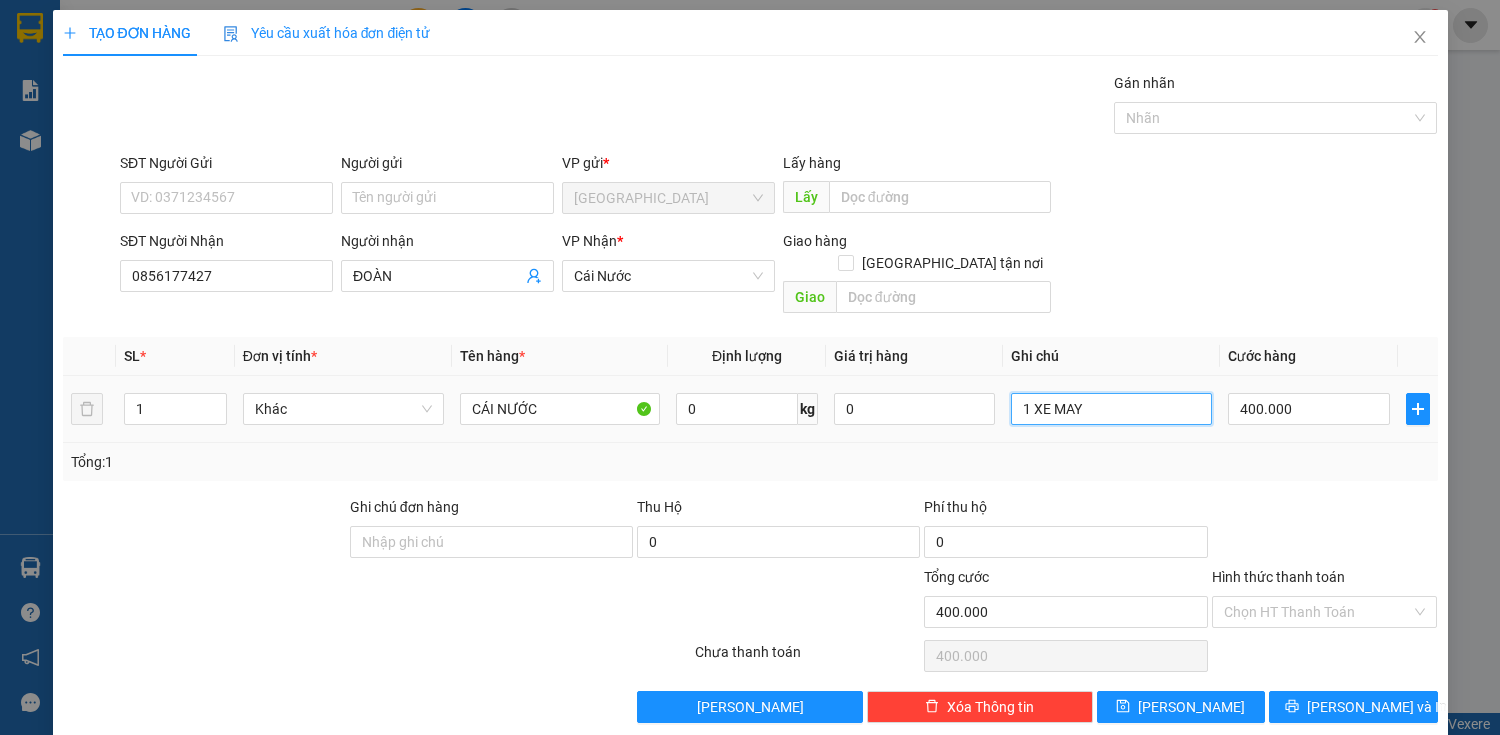 click on "1 XE MAY" at bounding box center [1111, 409] 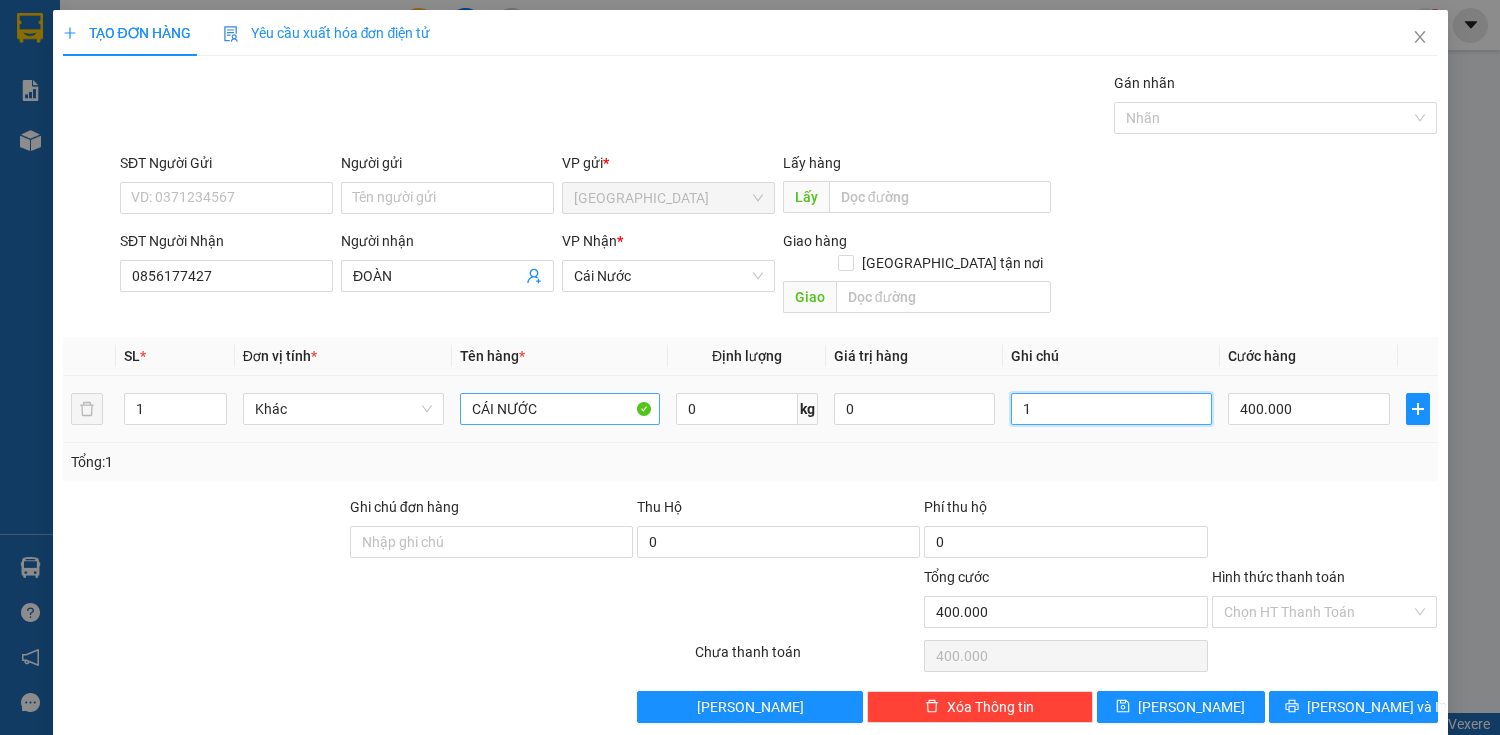 type on "1" 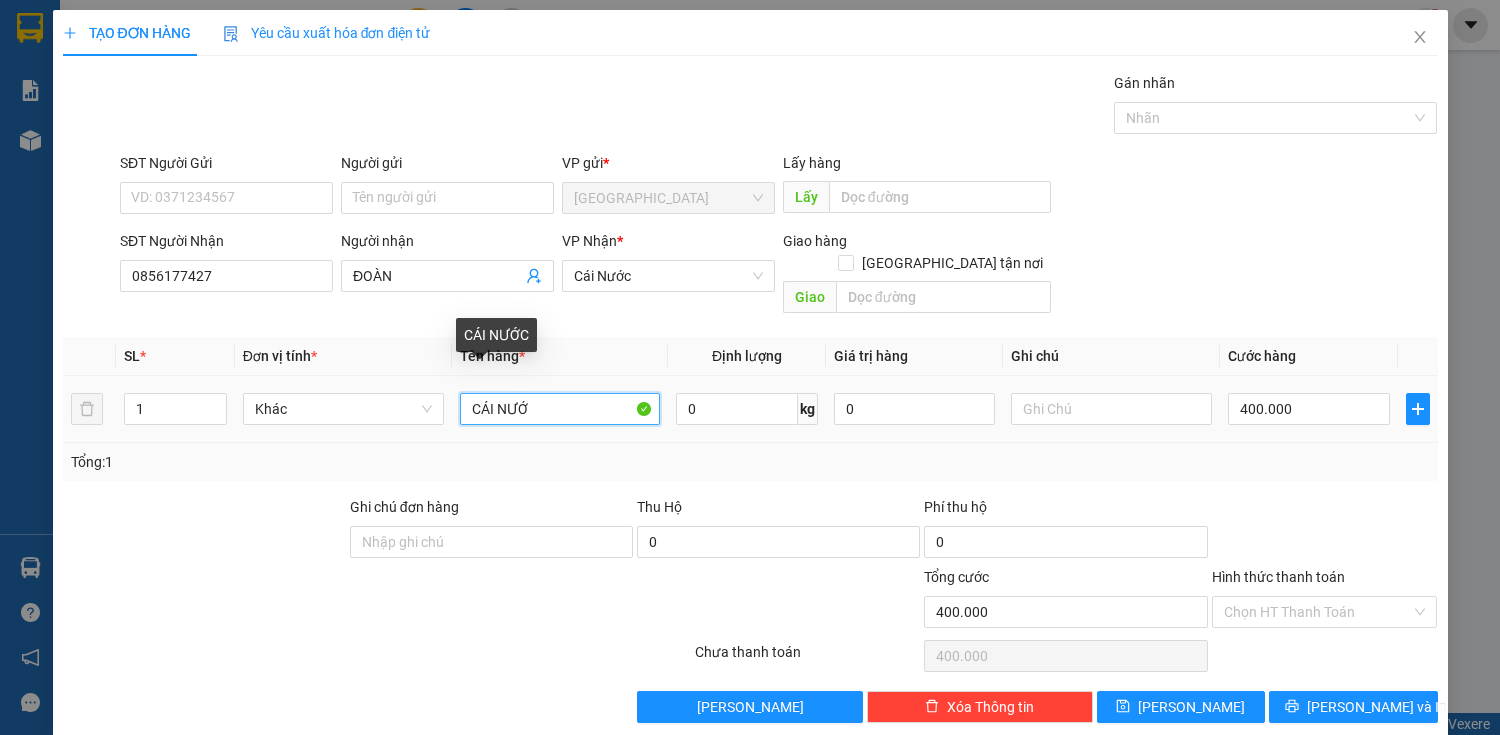 click on "CÁI NƯỚ" at bounding box center [560, 409] 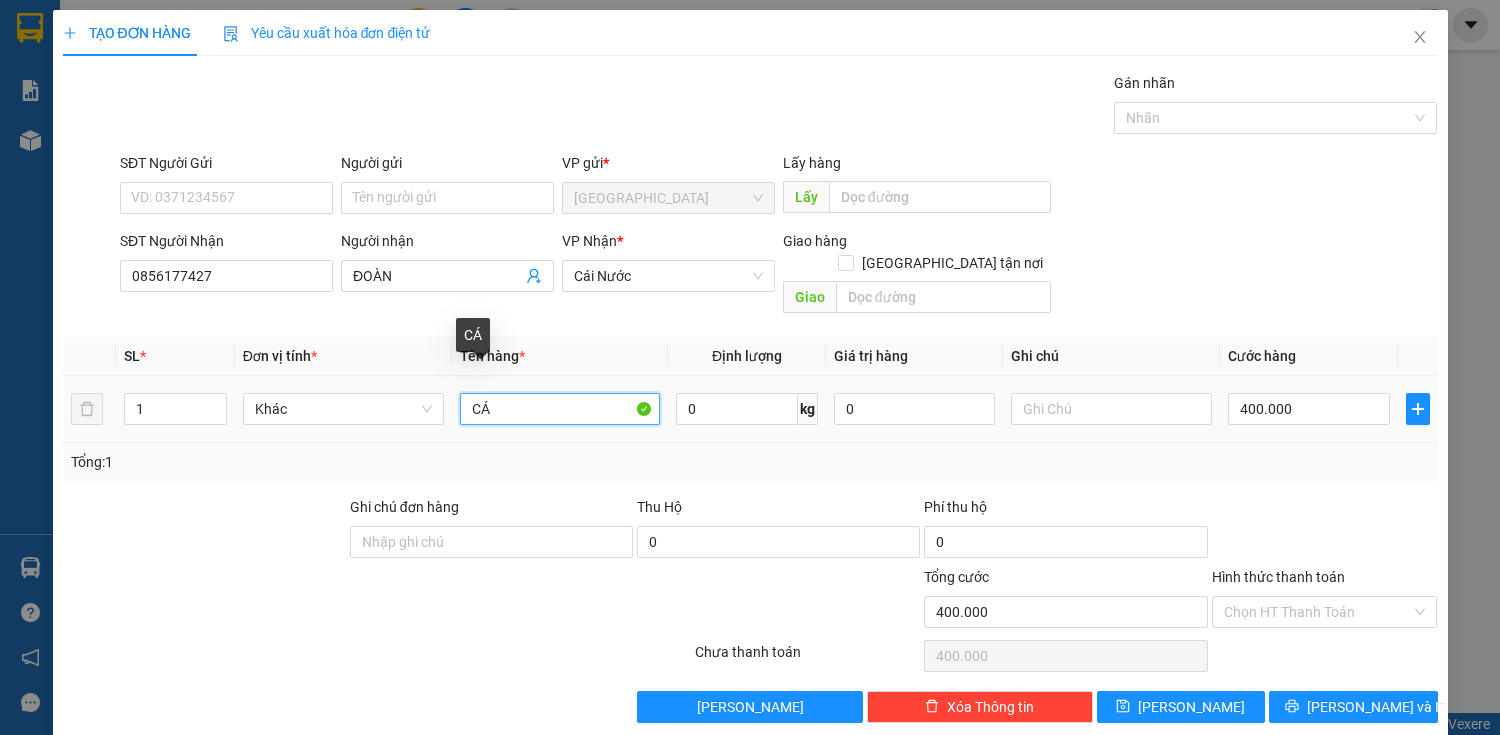 type on "C" 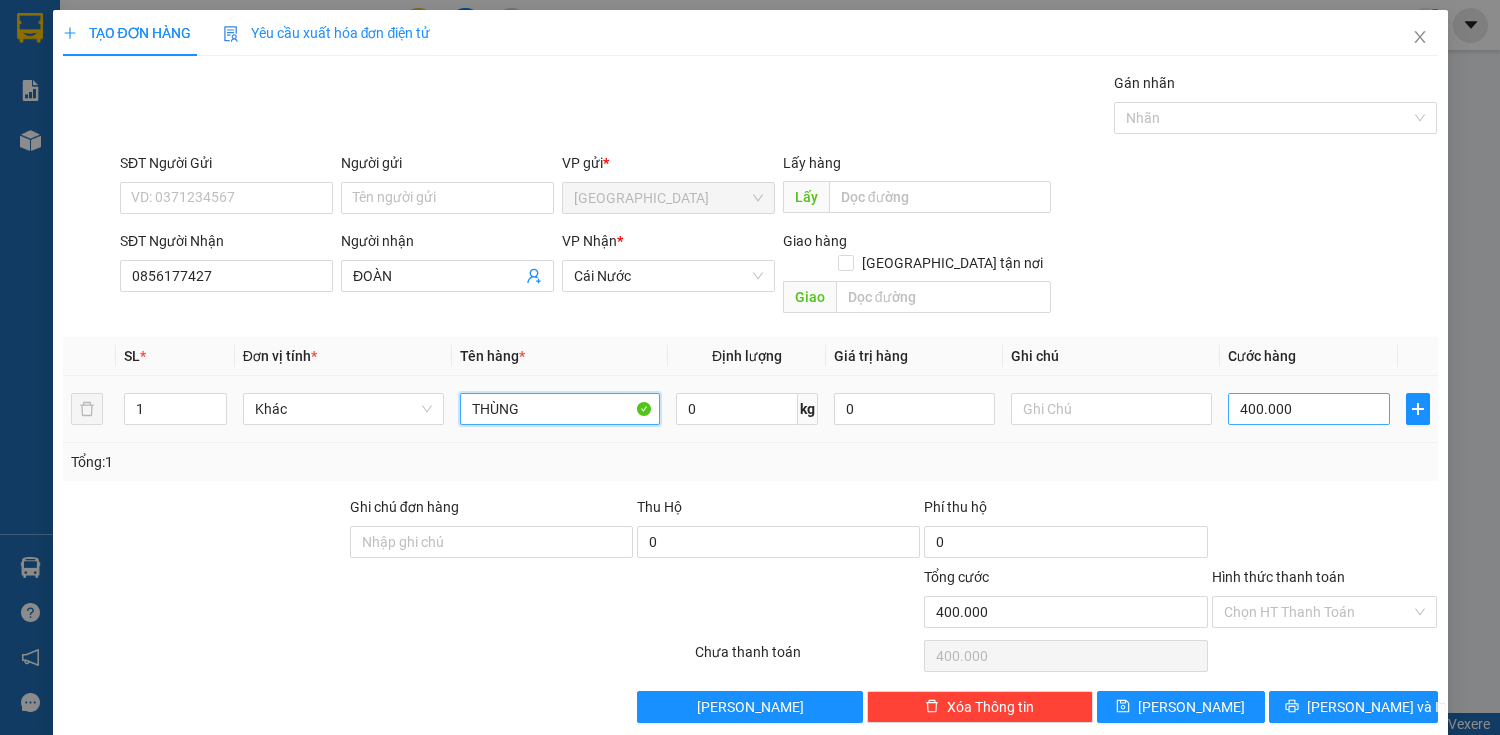 type on "THÙNG" 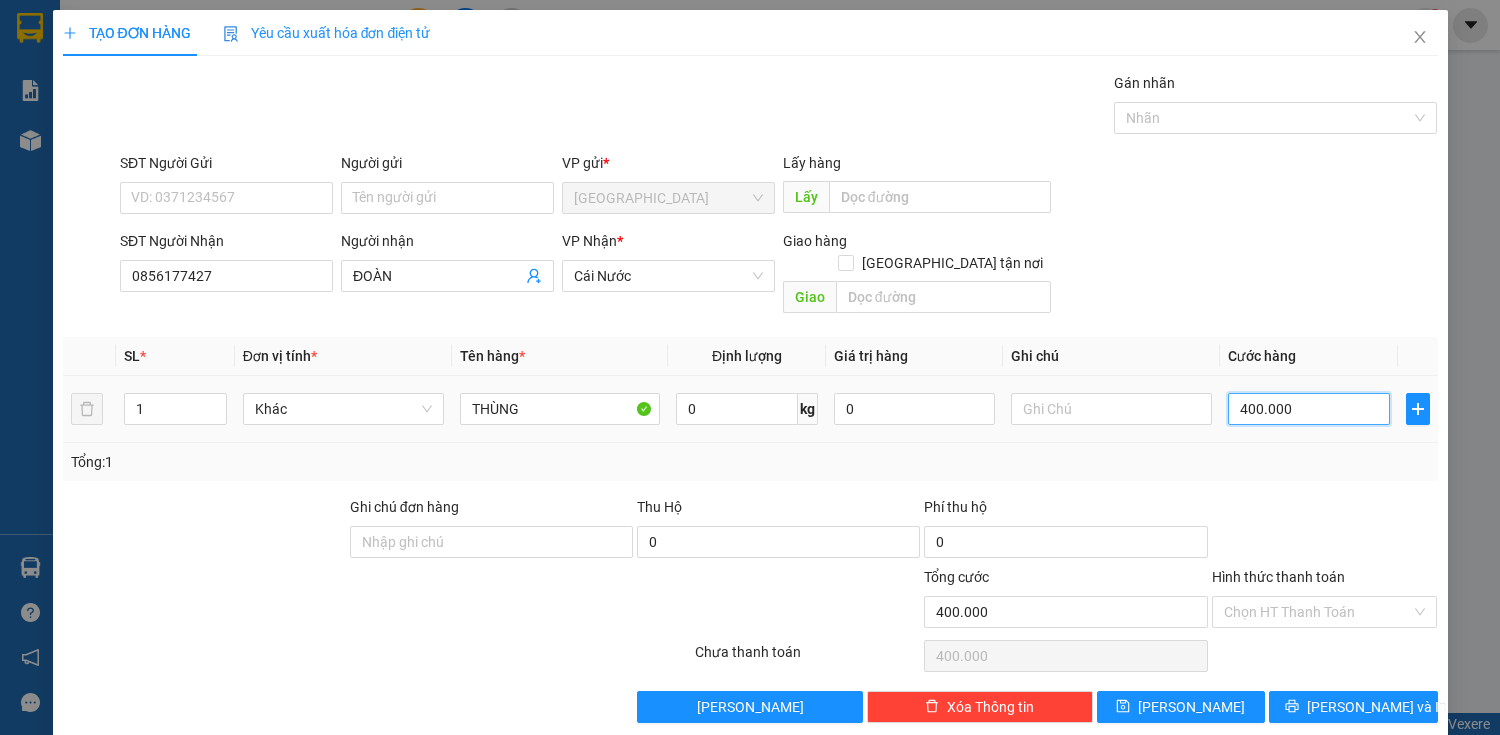 click on "400.000" at bounding box center [1308, 409] 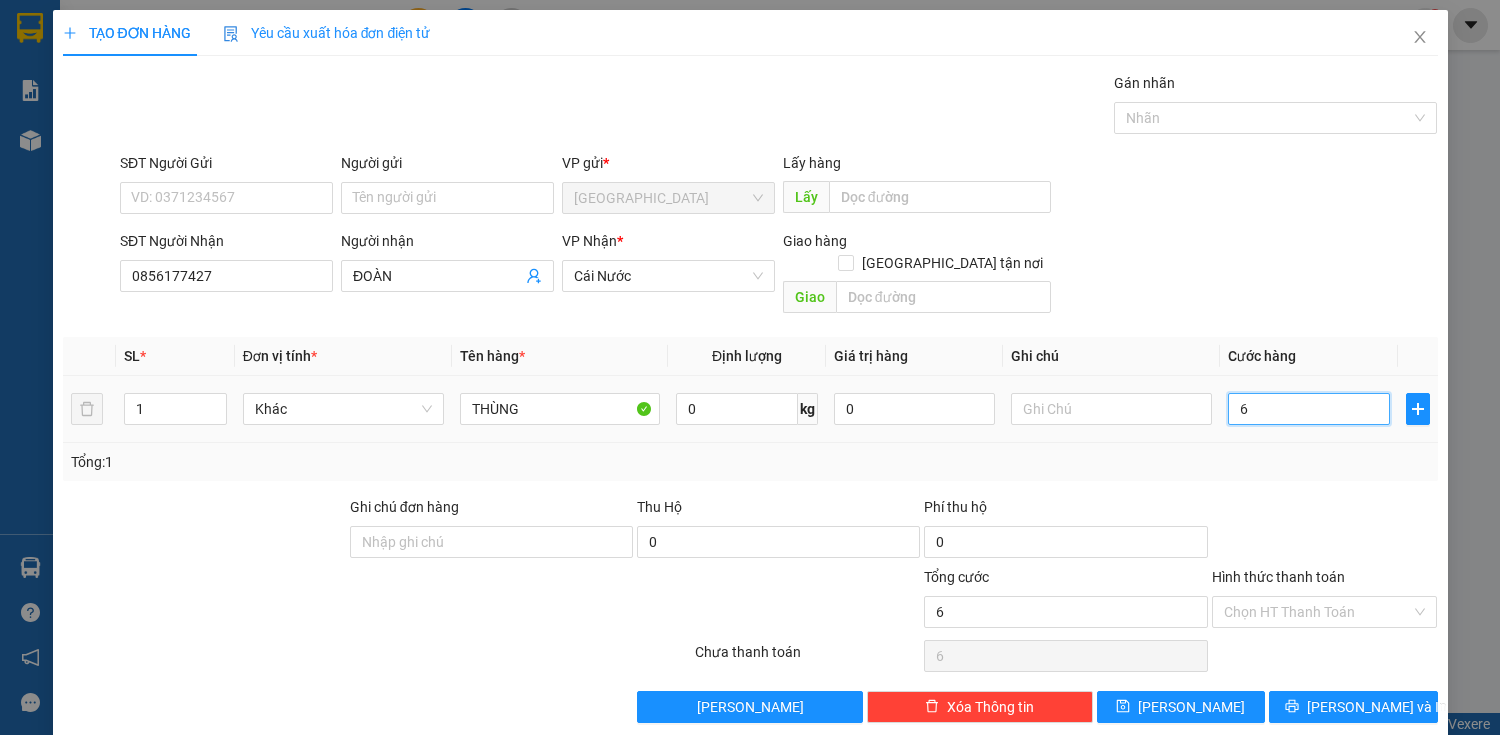 type on "60" 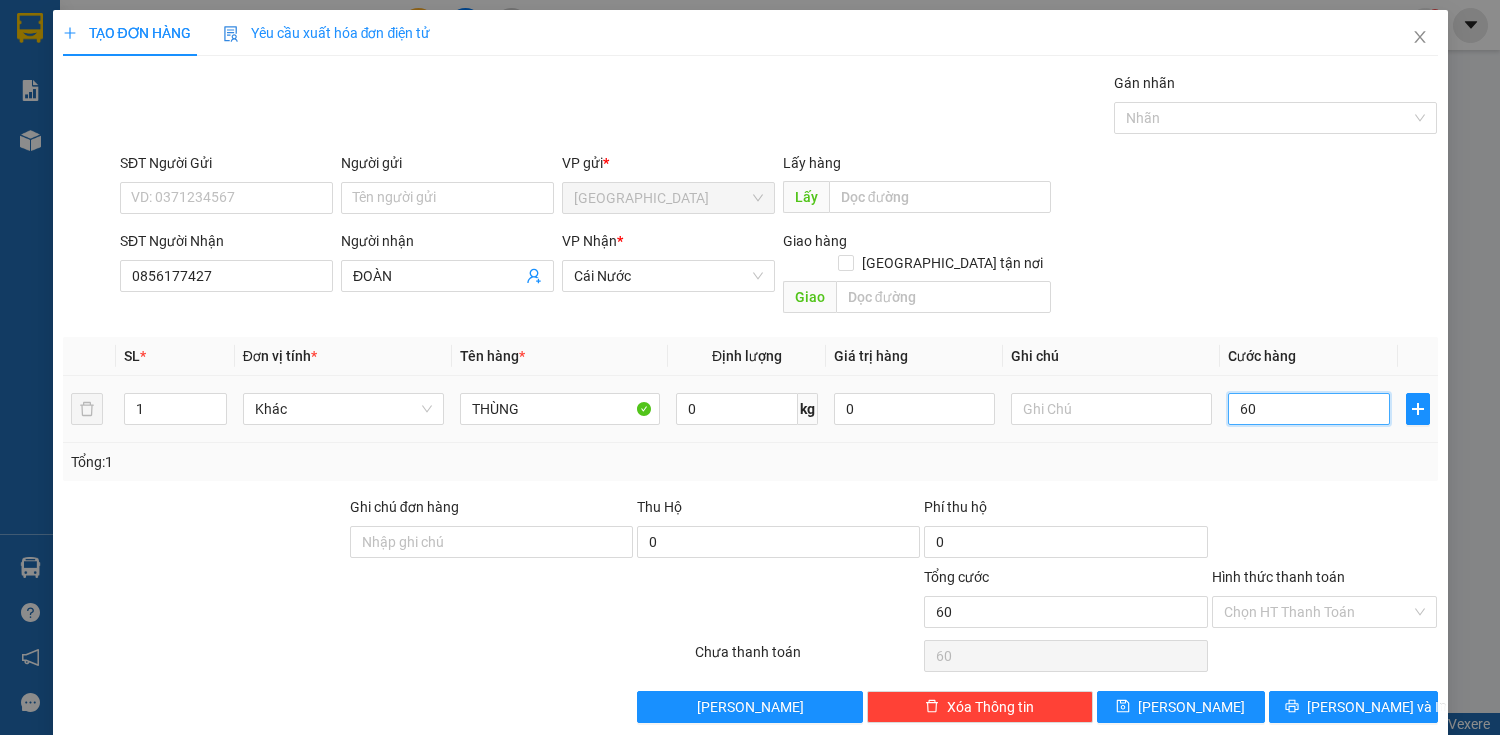 type on "600" 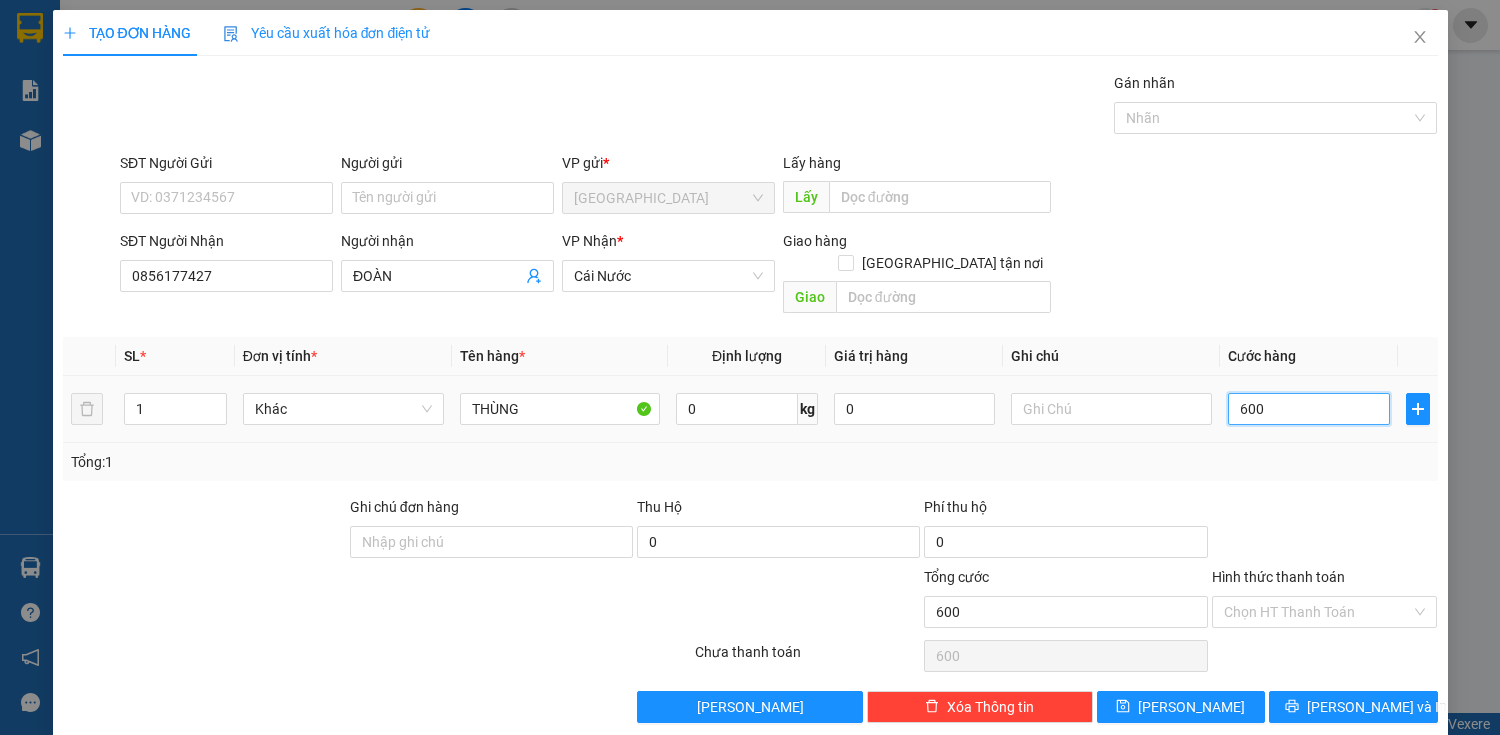 type on "6.000" 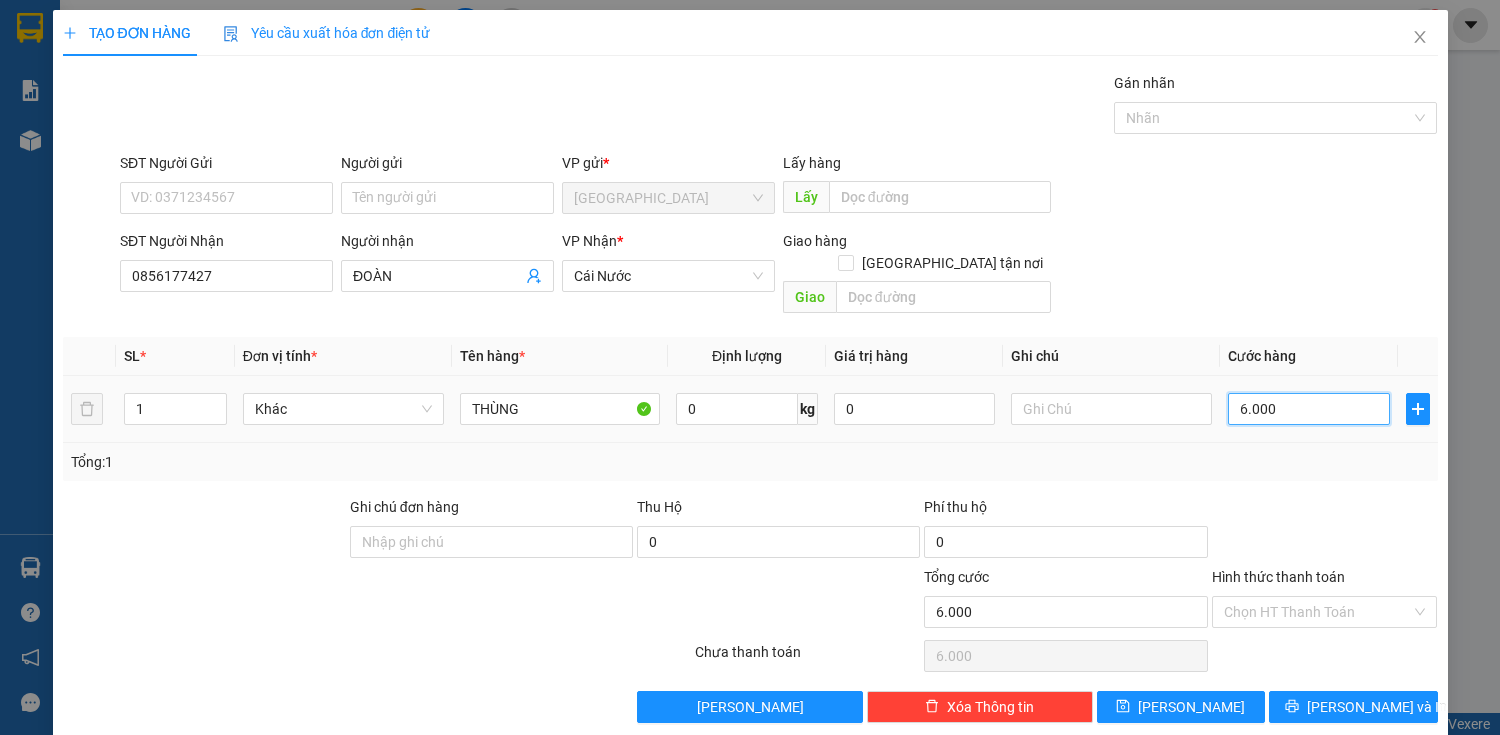 type on "60.000" 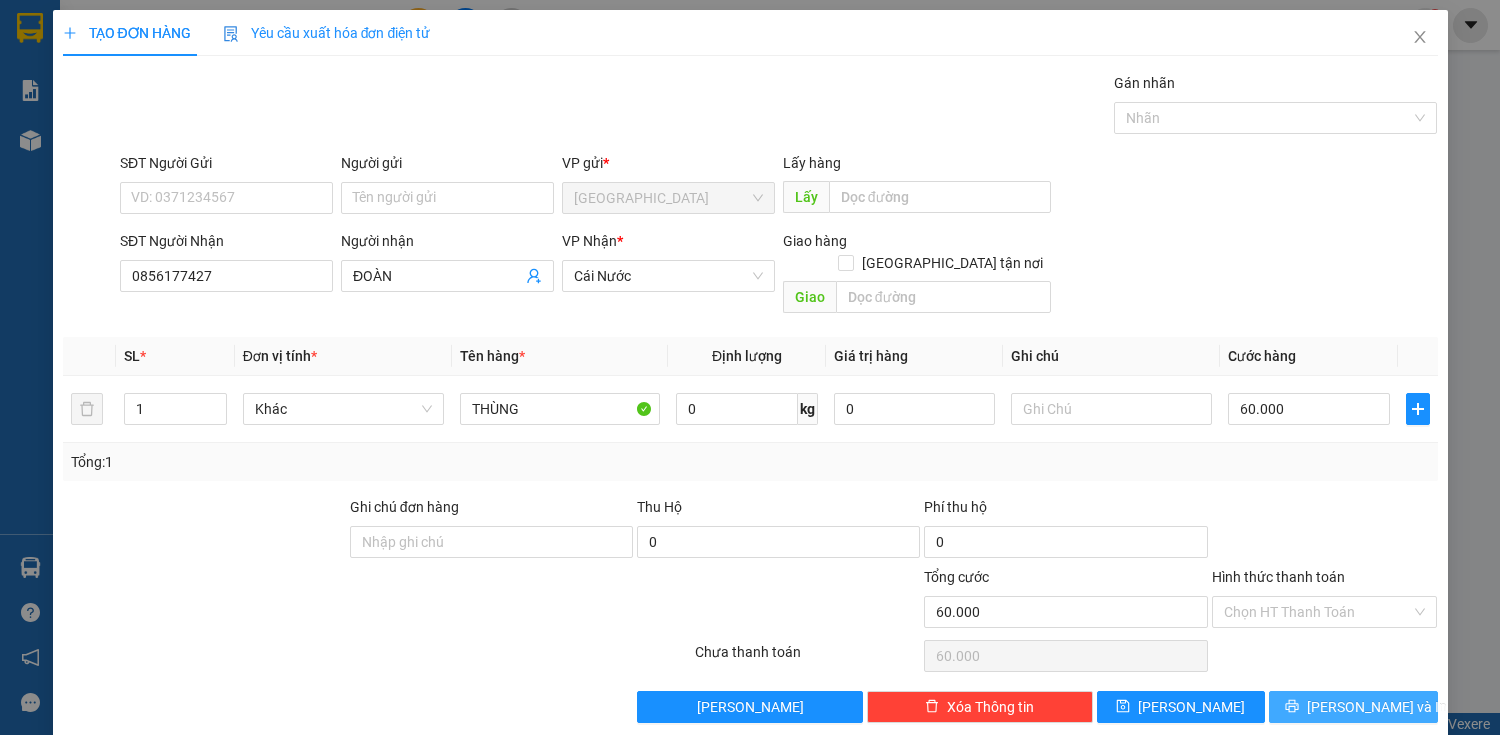 click on "[PERSON_NAME] và In" at bounding box center [1377, 707] 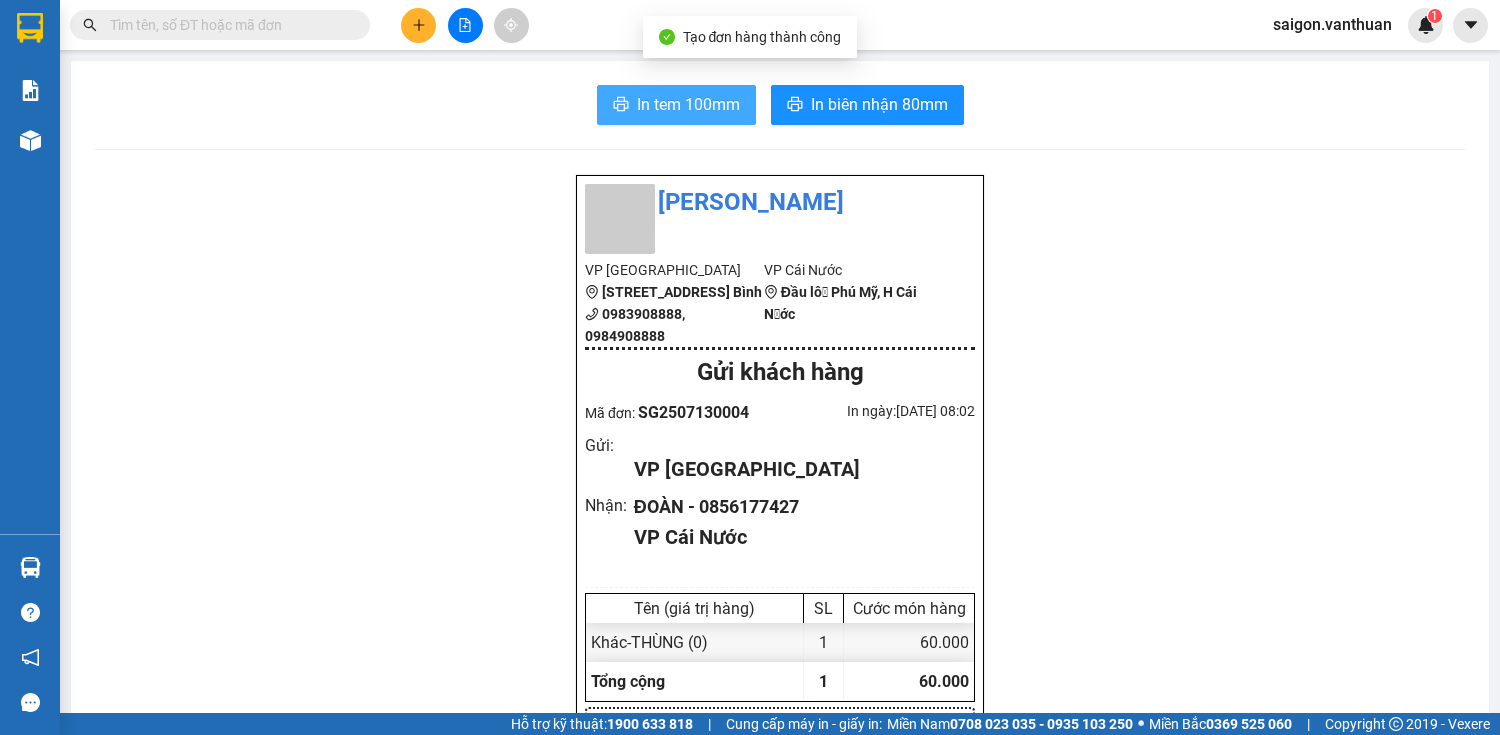 click on "In tem 100mm" at bounding box center (688, 104) 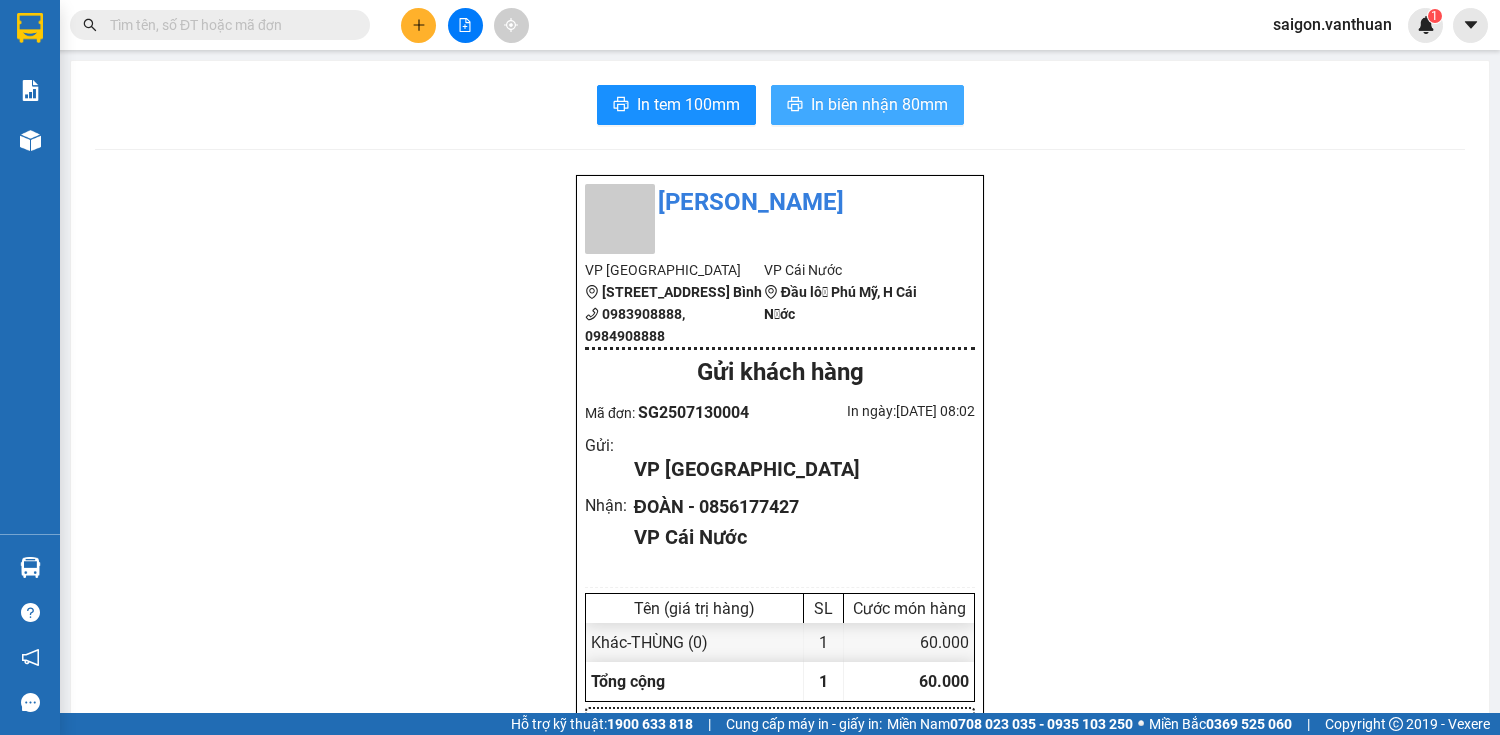 click on "In biên nhận 80mm" at bounding box center (879, 104) 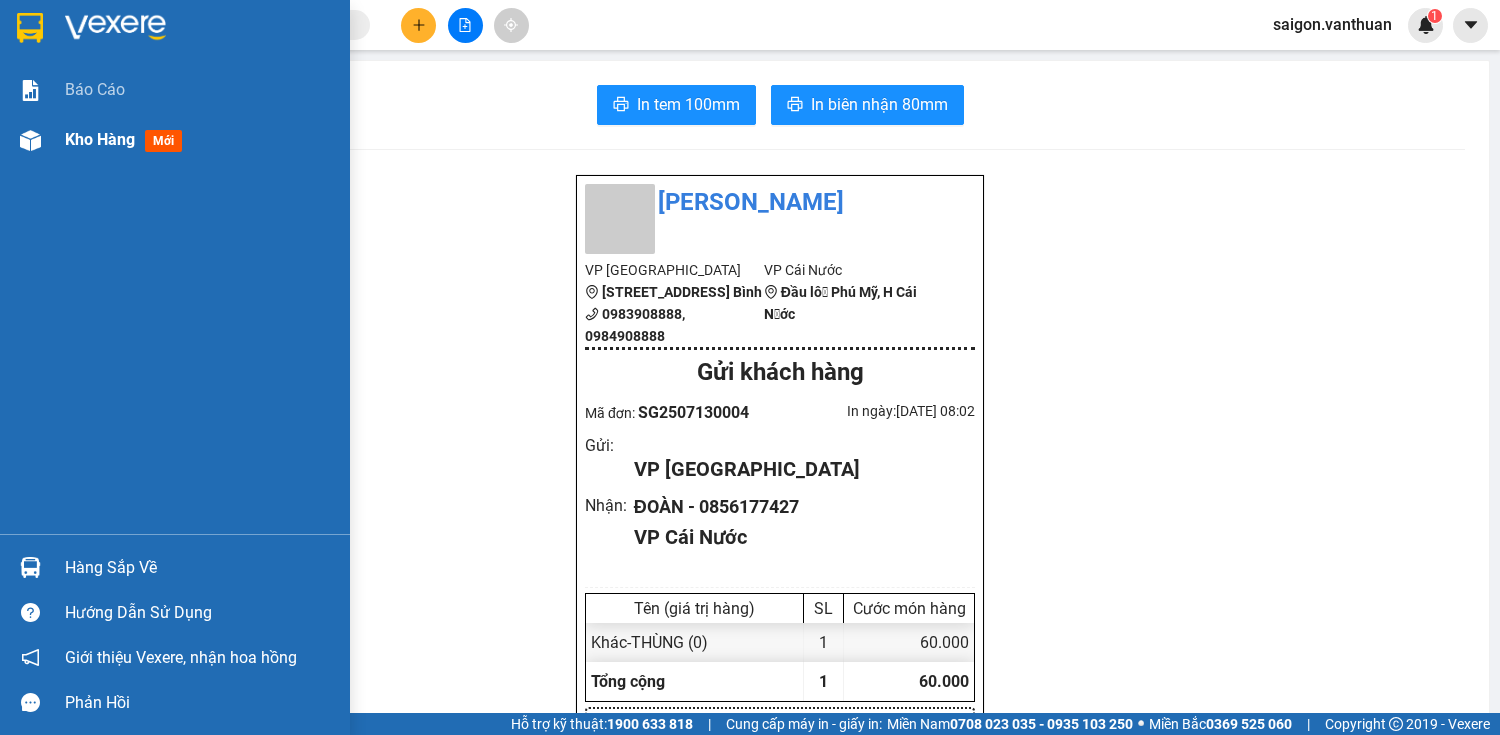 click at bounding box center [30, 140] 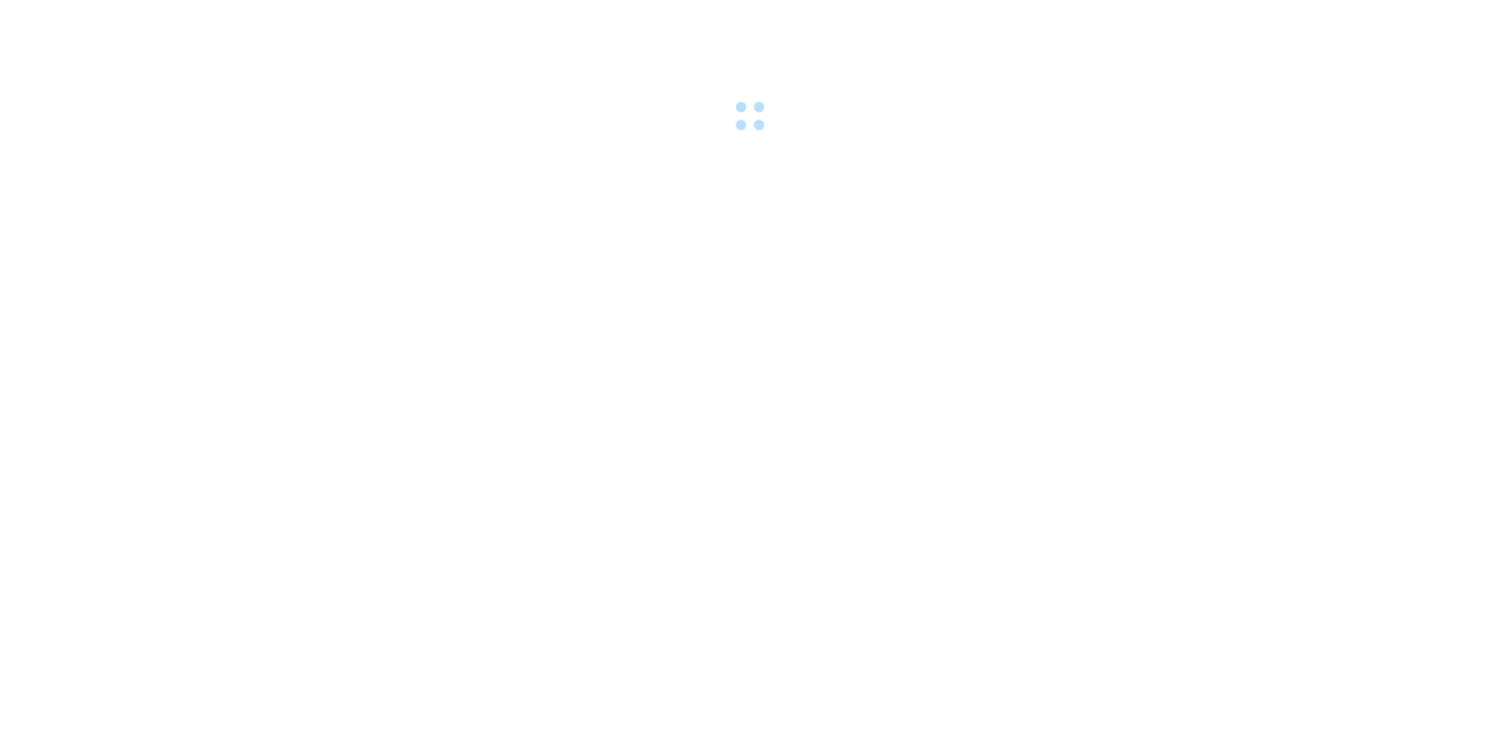 scroll, scrollTop: 0, scrollLeft: 0, axis: both 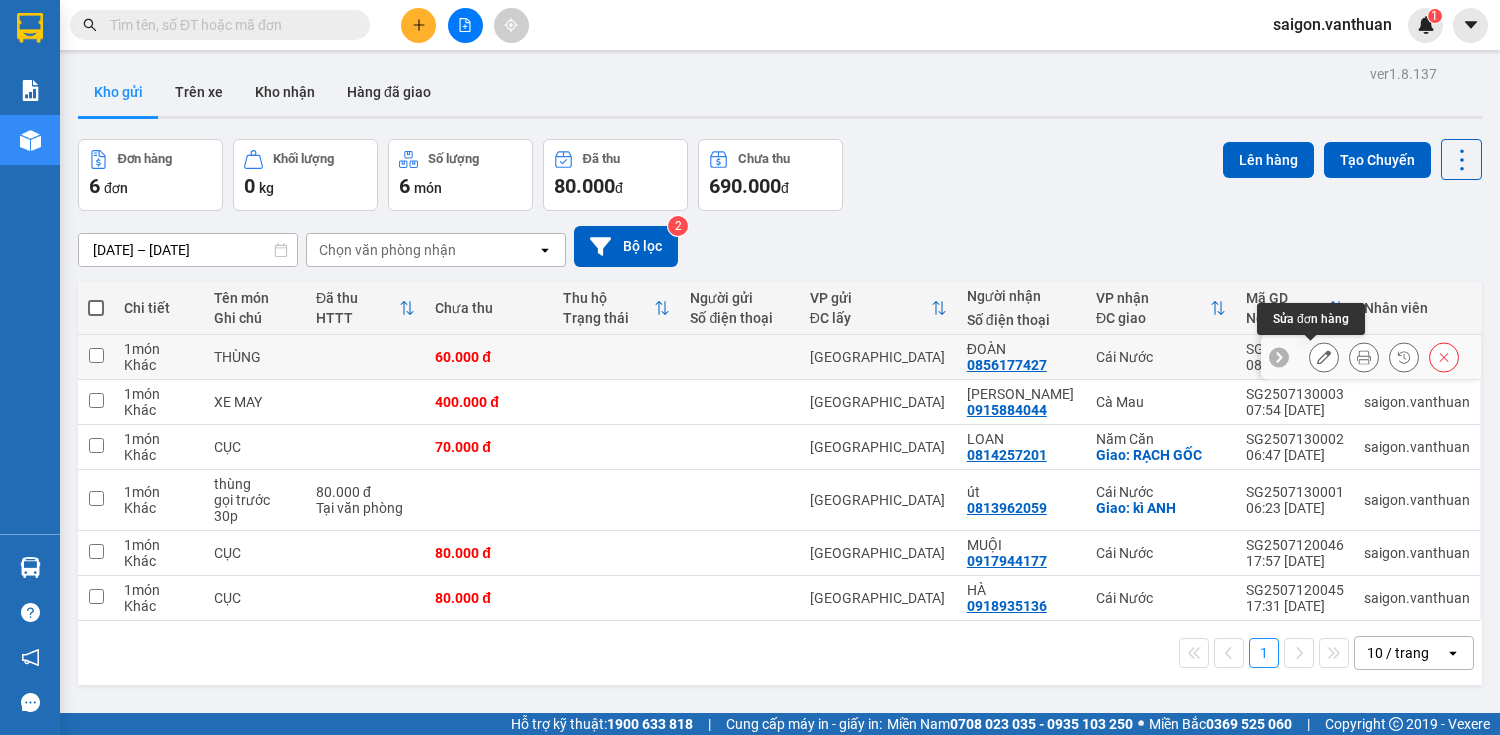 click at bounding box center (1324, 357) 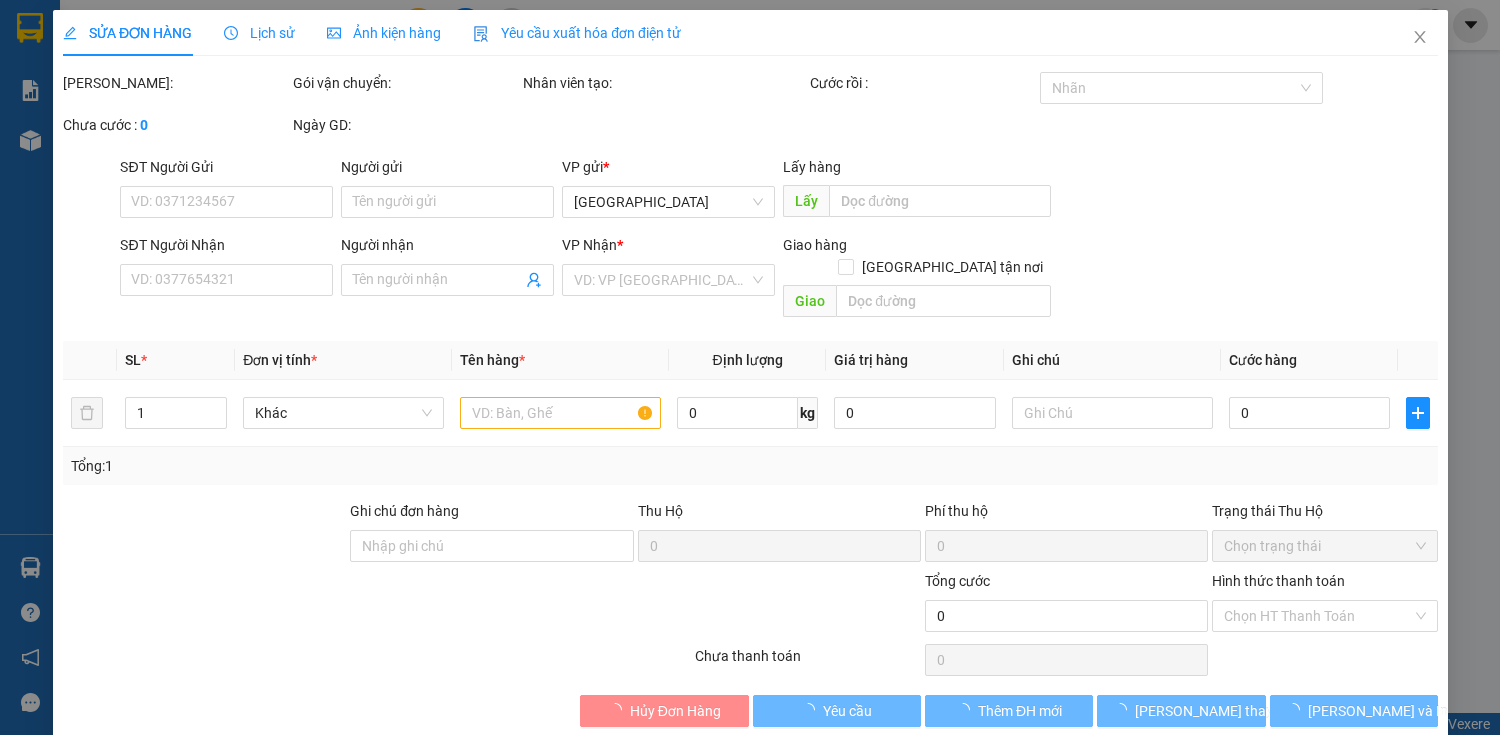 type on "0856177427" 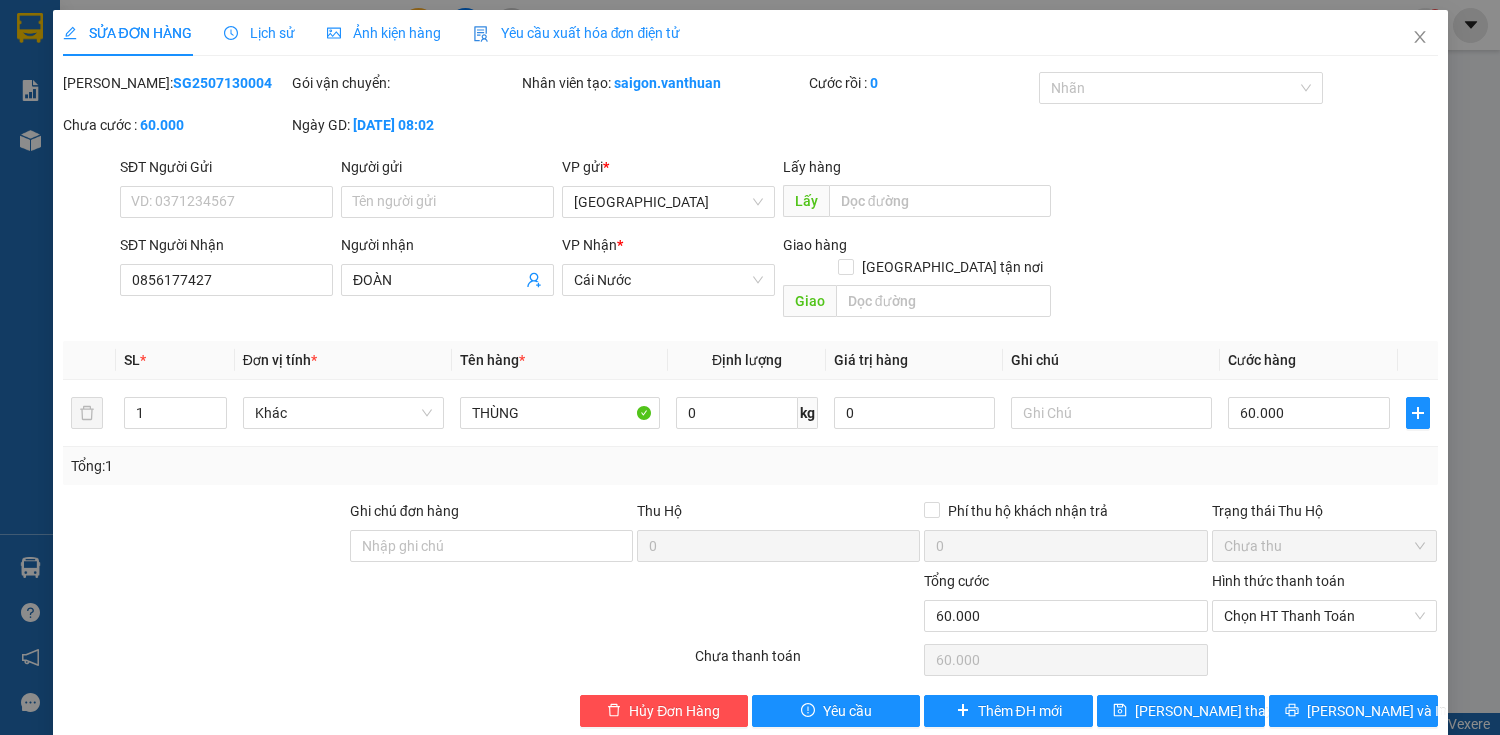 click on "Hình thức thanh toán" at bounding box center (1325, 585) 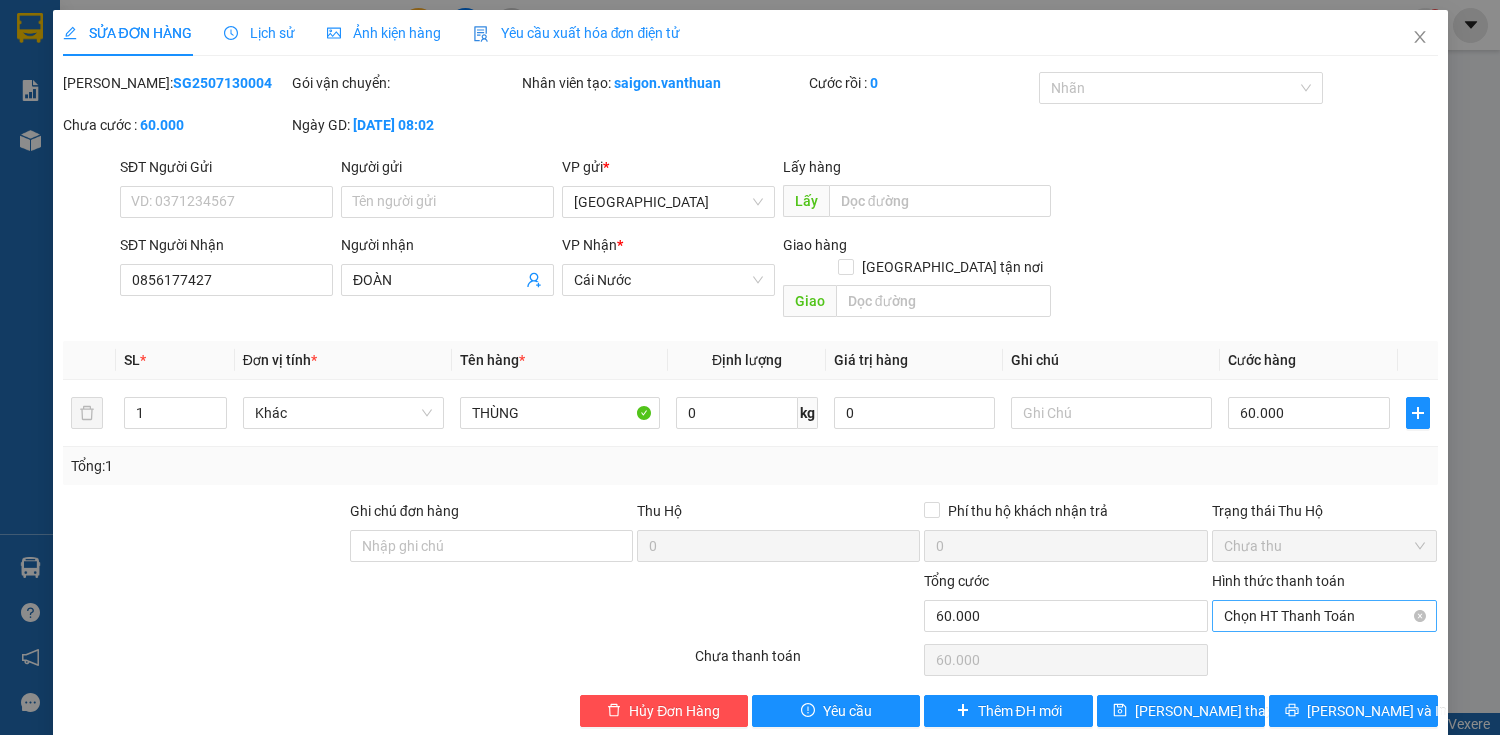 drag, startPoint x: 1341, startPoint y: 590, endPoint x: 1341, endPoint y: 605, distance: 15 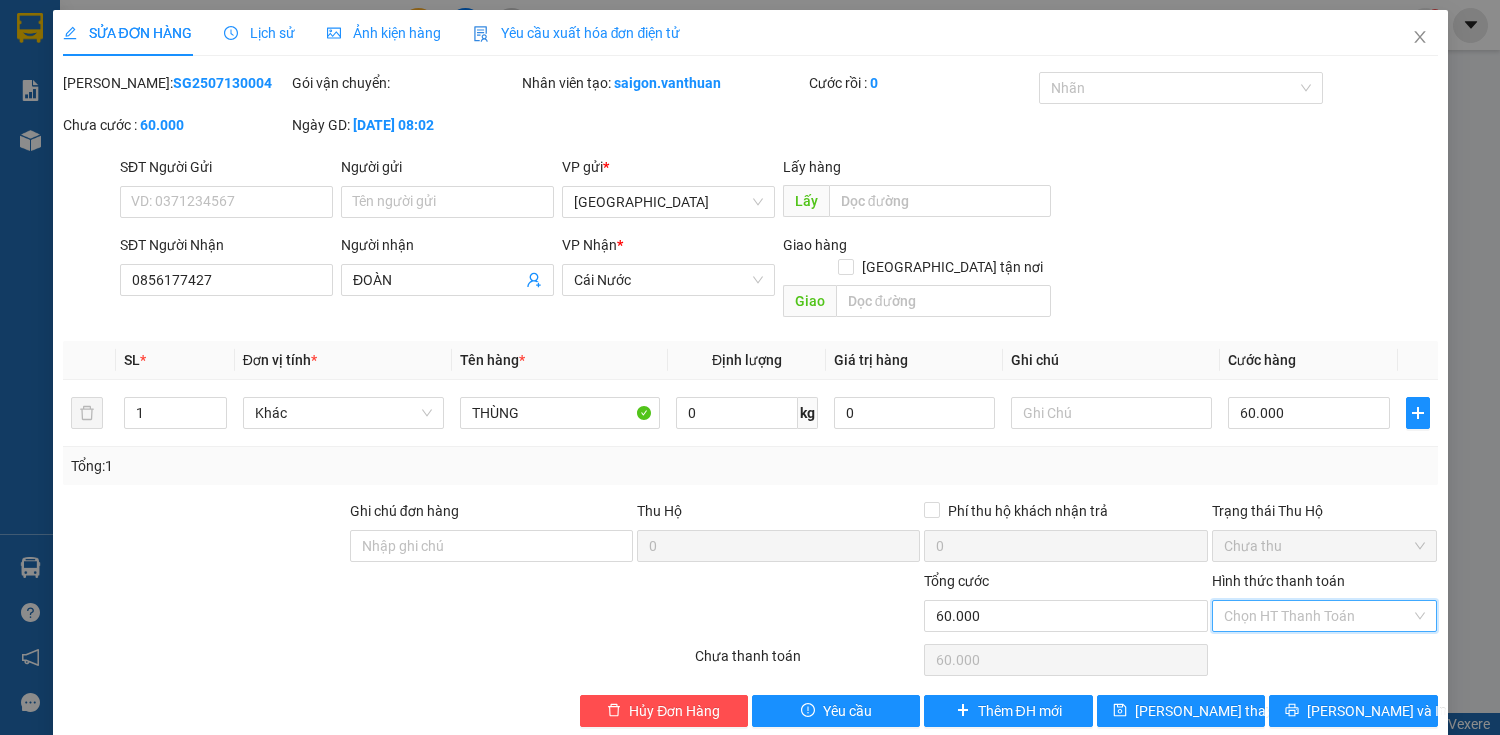 click on "Tại văn phòng" at bounding box center [1313, 633] 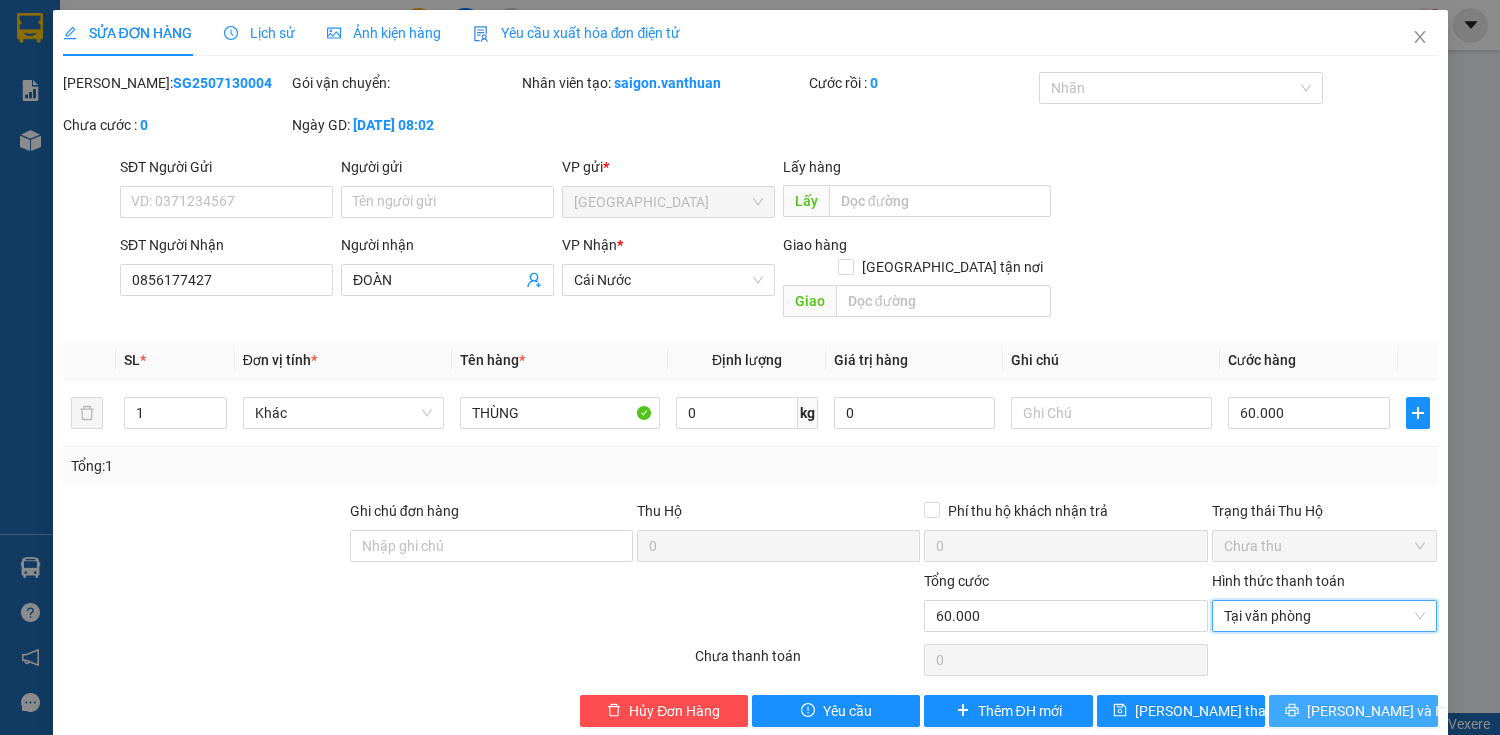 click on "[PERSON_NAME] và In" at bounding box center [1377, 711] 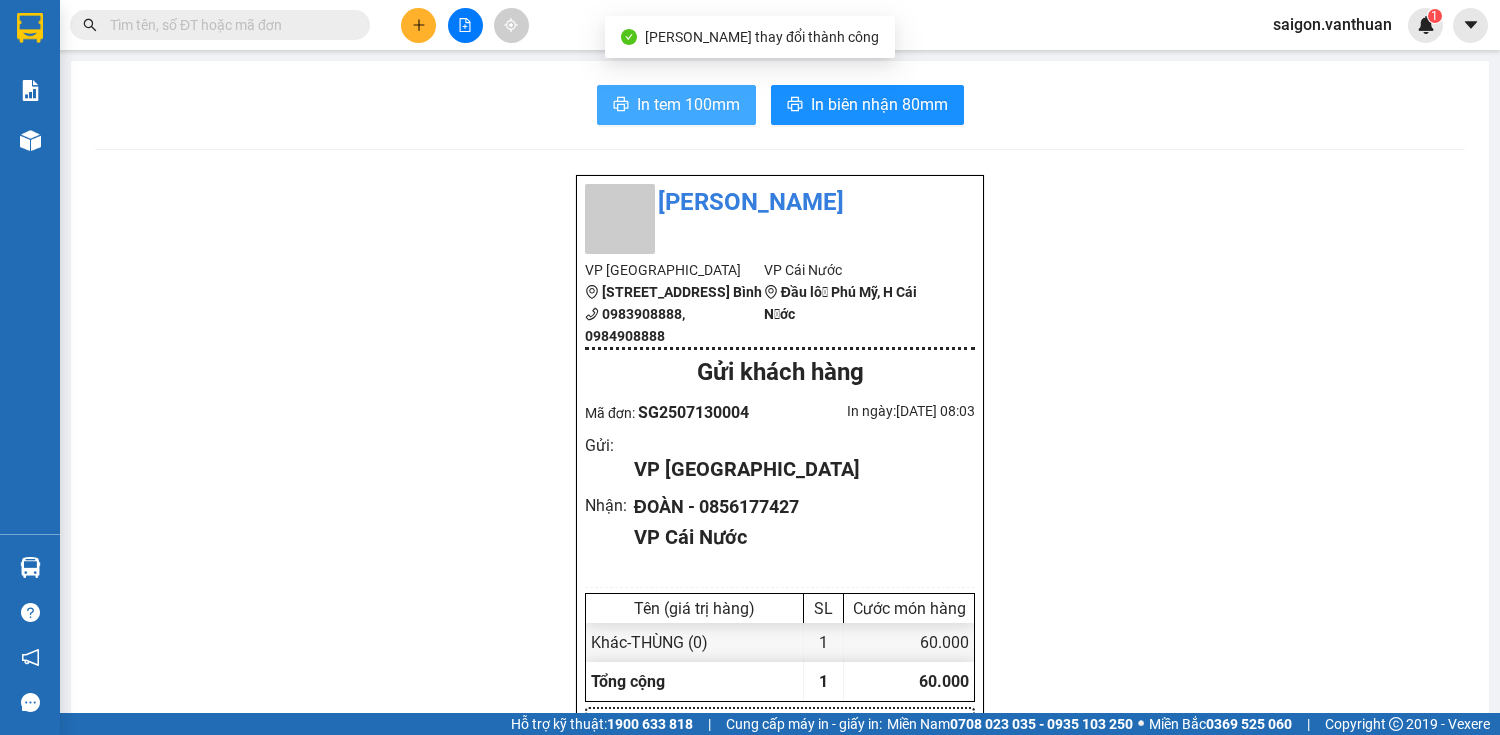 click on "In tem 100mm" at bounding box center [688, 104] 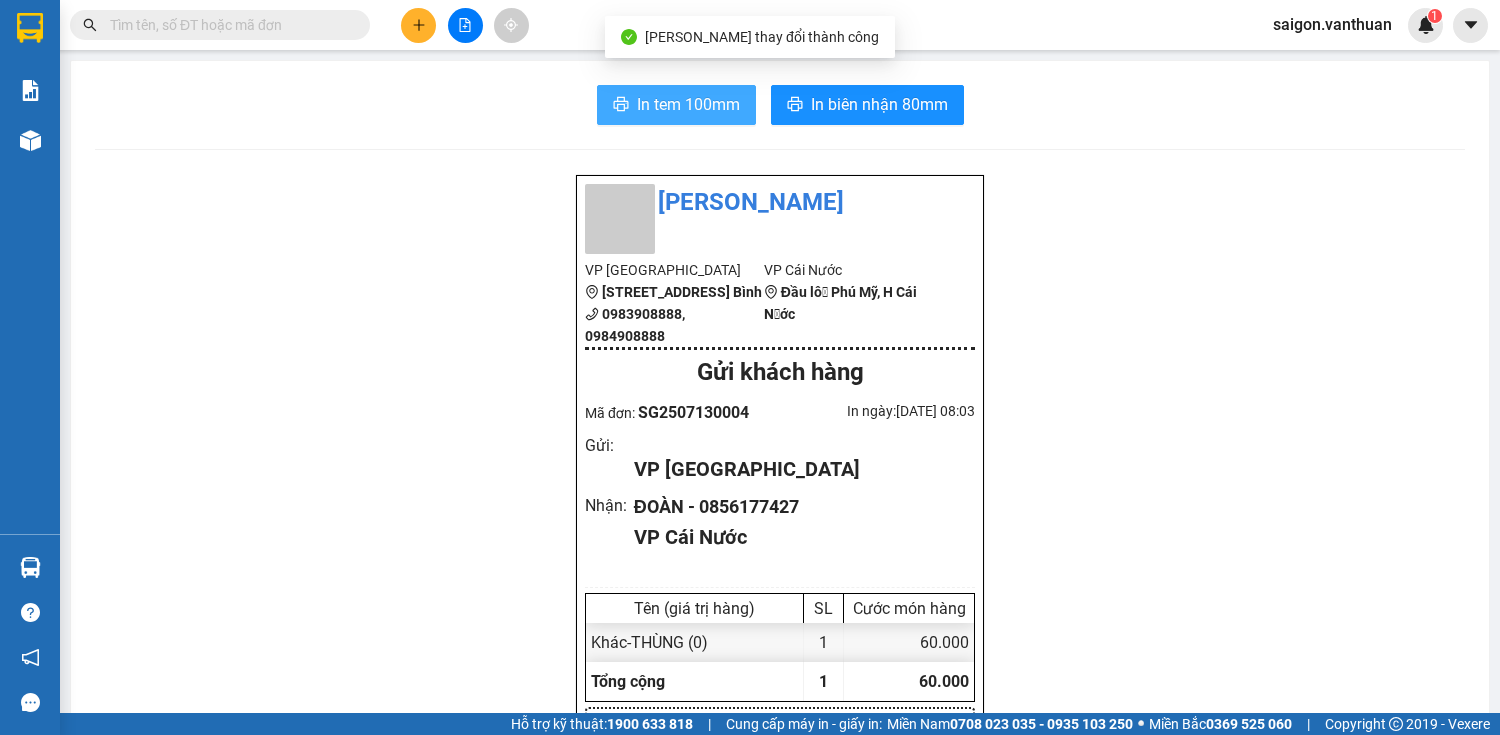 scroll, scrollTop: 0, scrollLeft: 0, axis: both 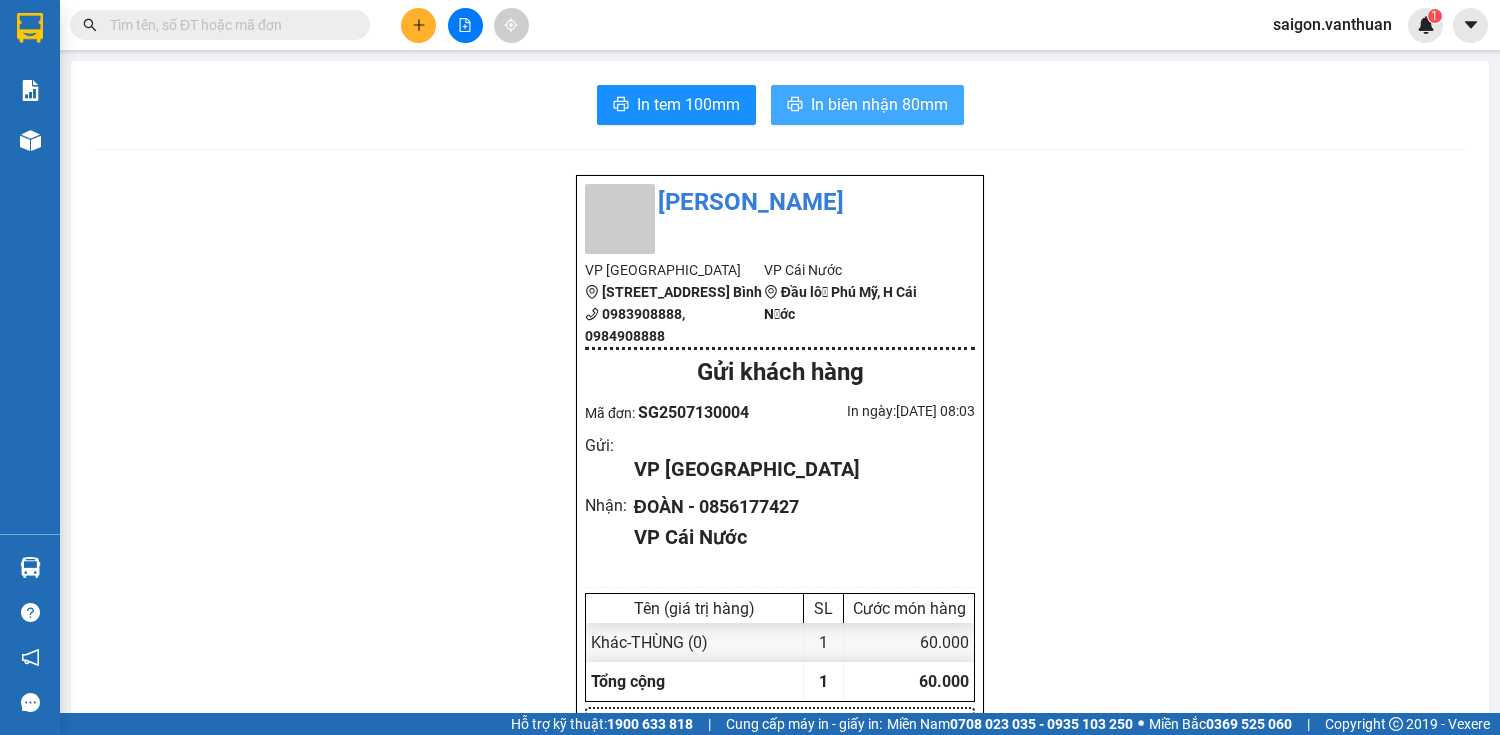 click on "In biên nhận 80mm" at bounding box center (879, 104) 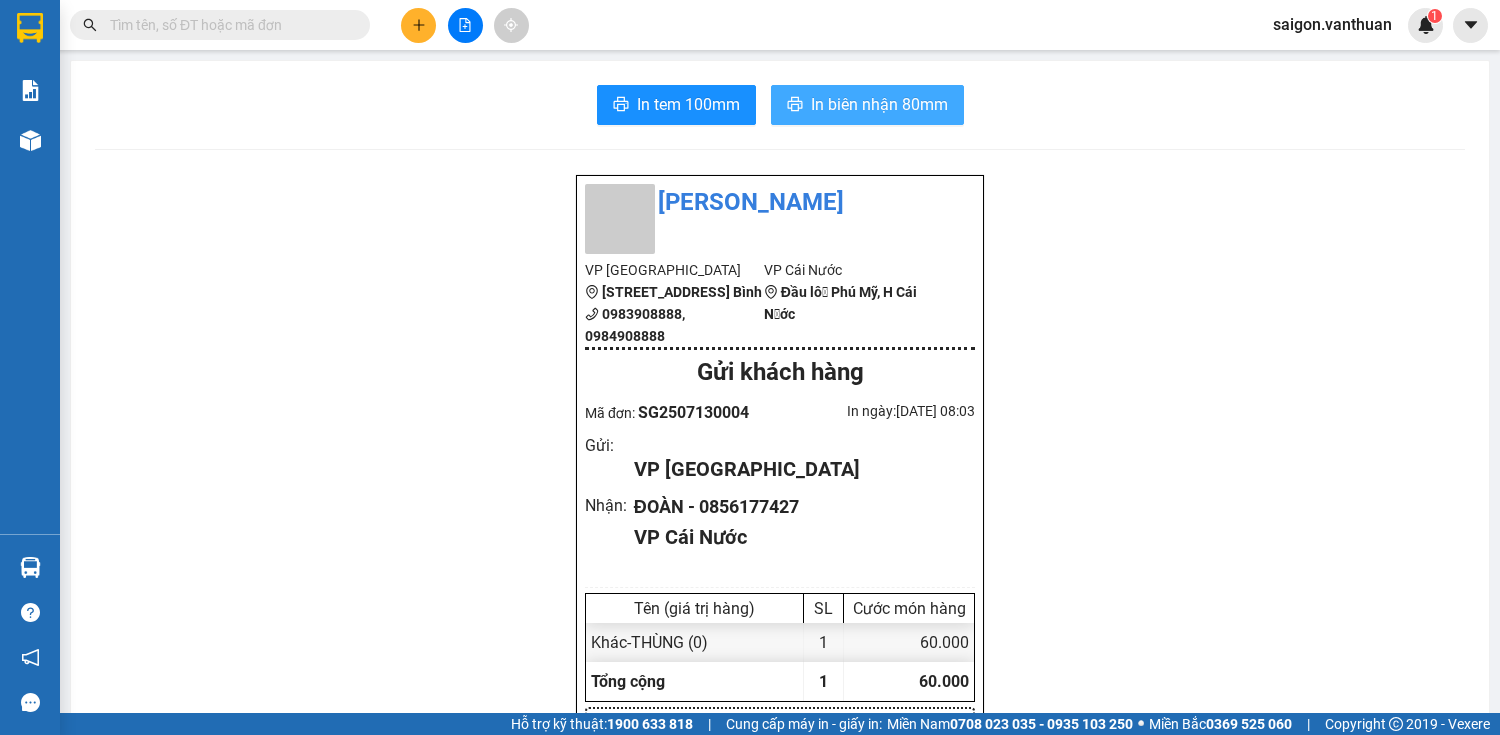 scroll, scrollTop: 0, scrollLeft: 0, axis: both 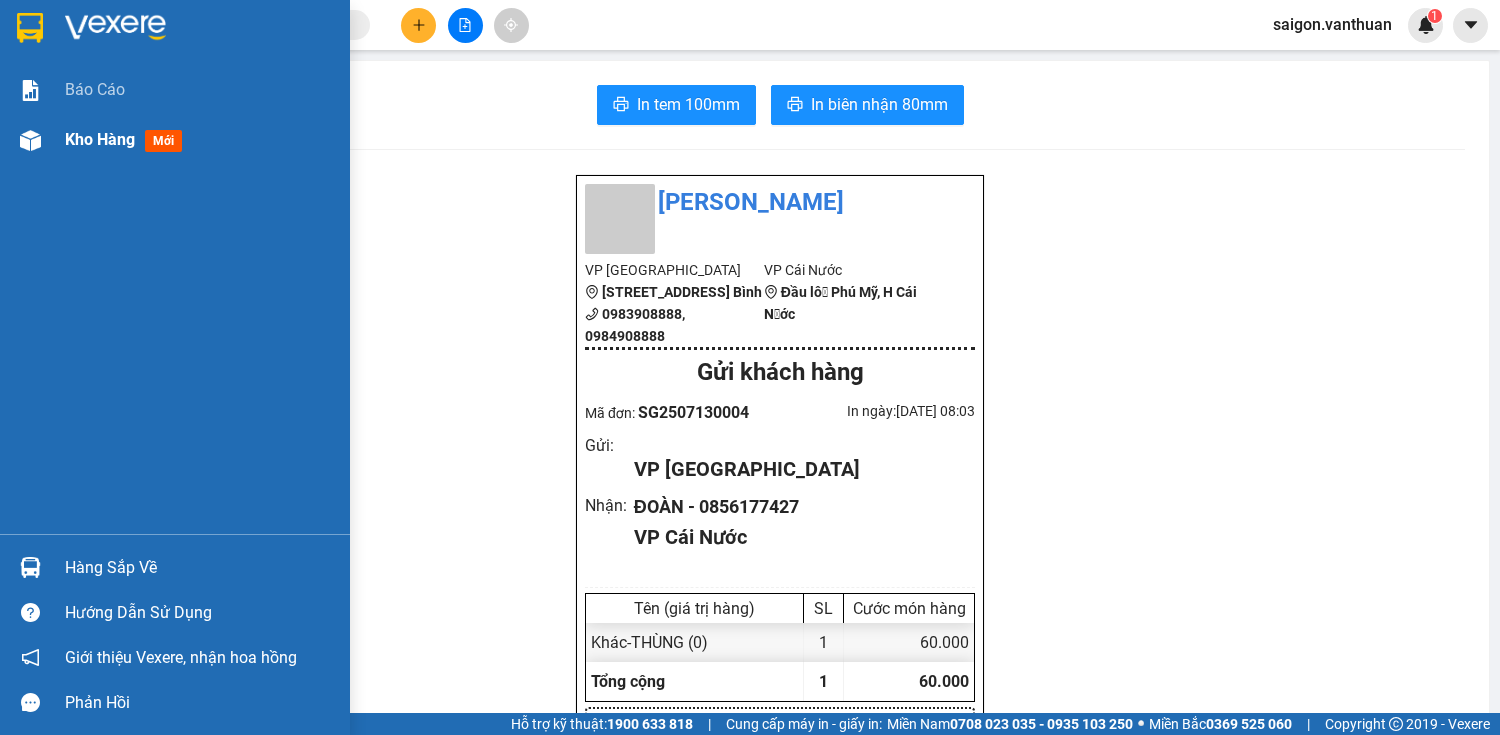 click on "Kho hàng mới" at bounding box center (175, 140) 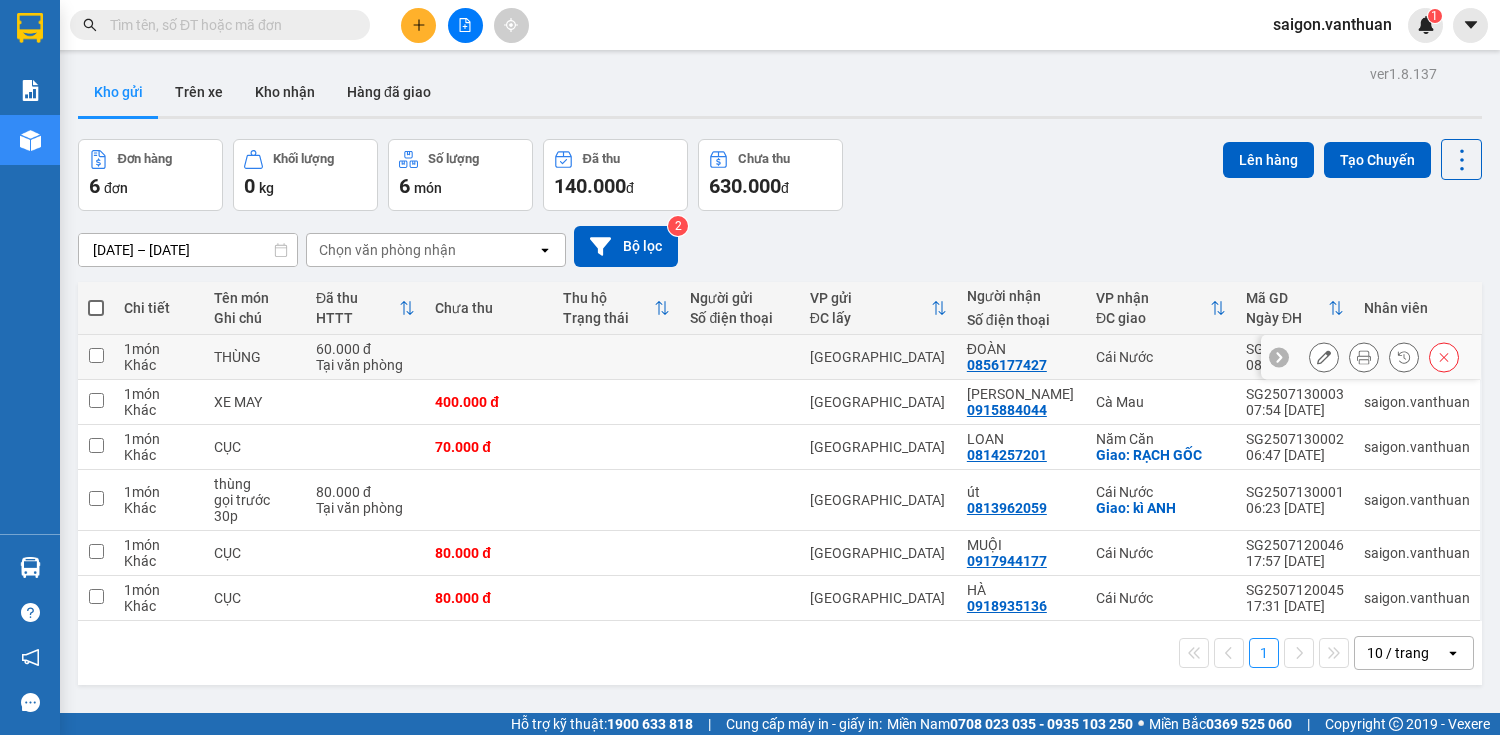 click at bounding box center [96, 357] 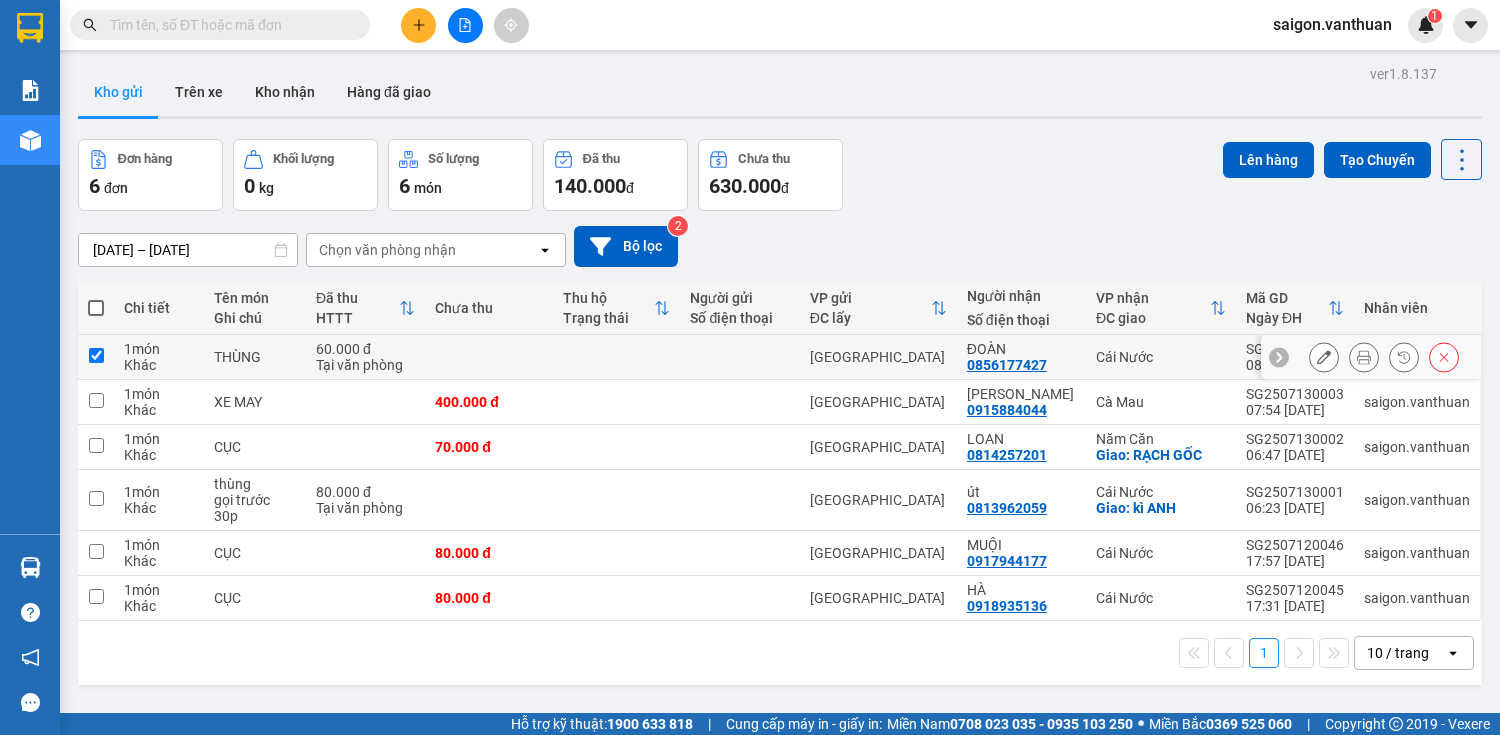 checkbox on "true" 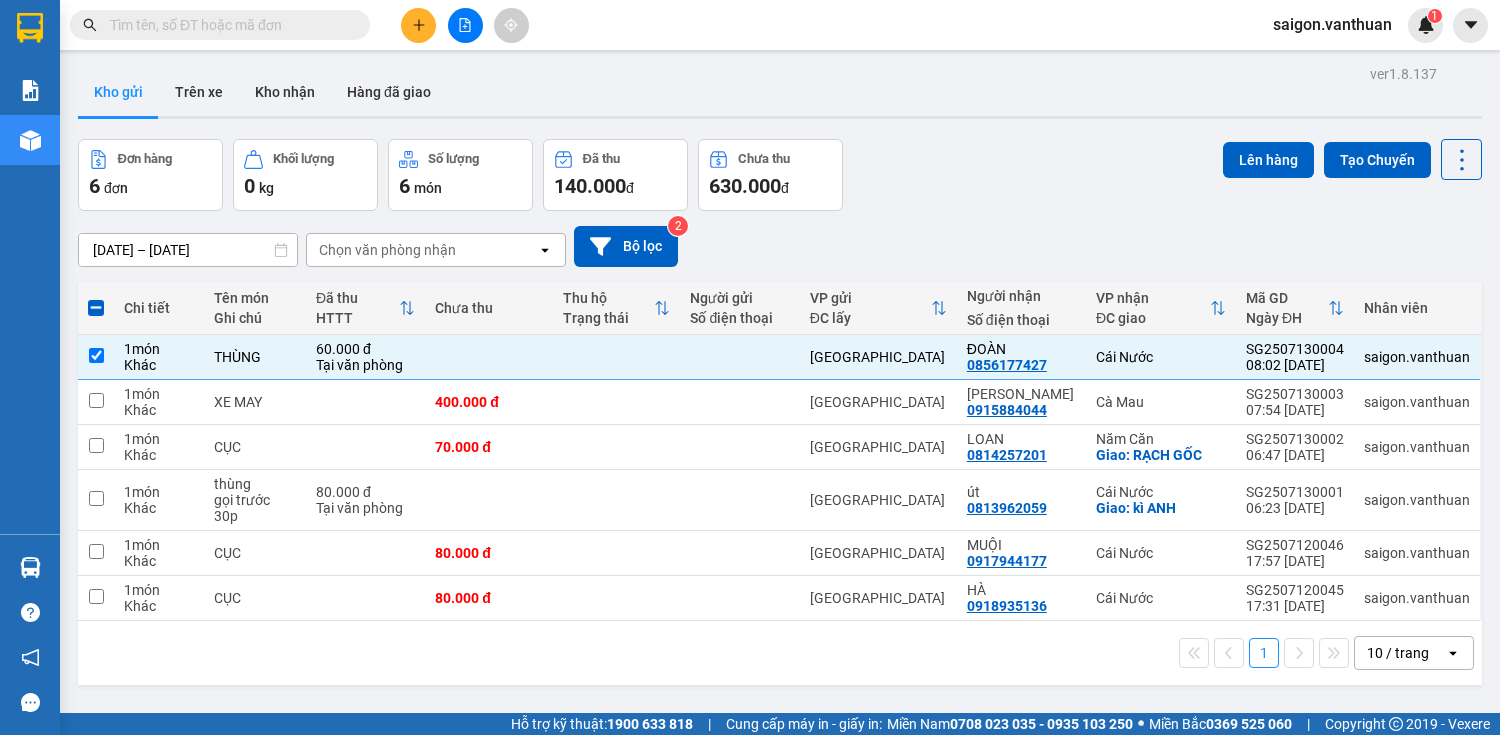 click at bounding box center (96, 308) 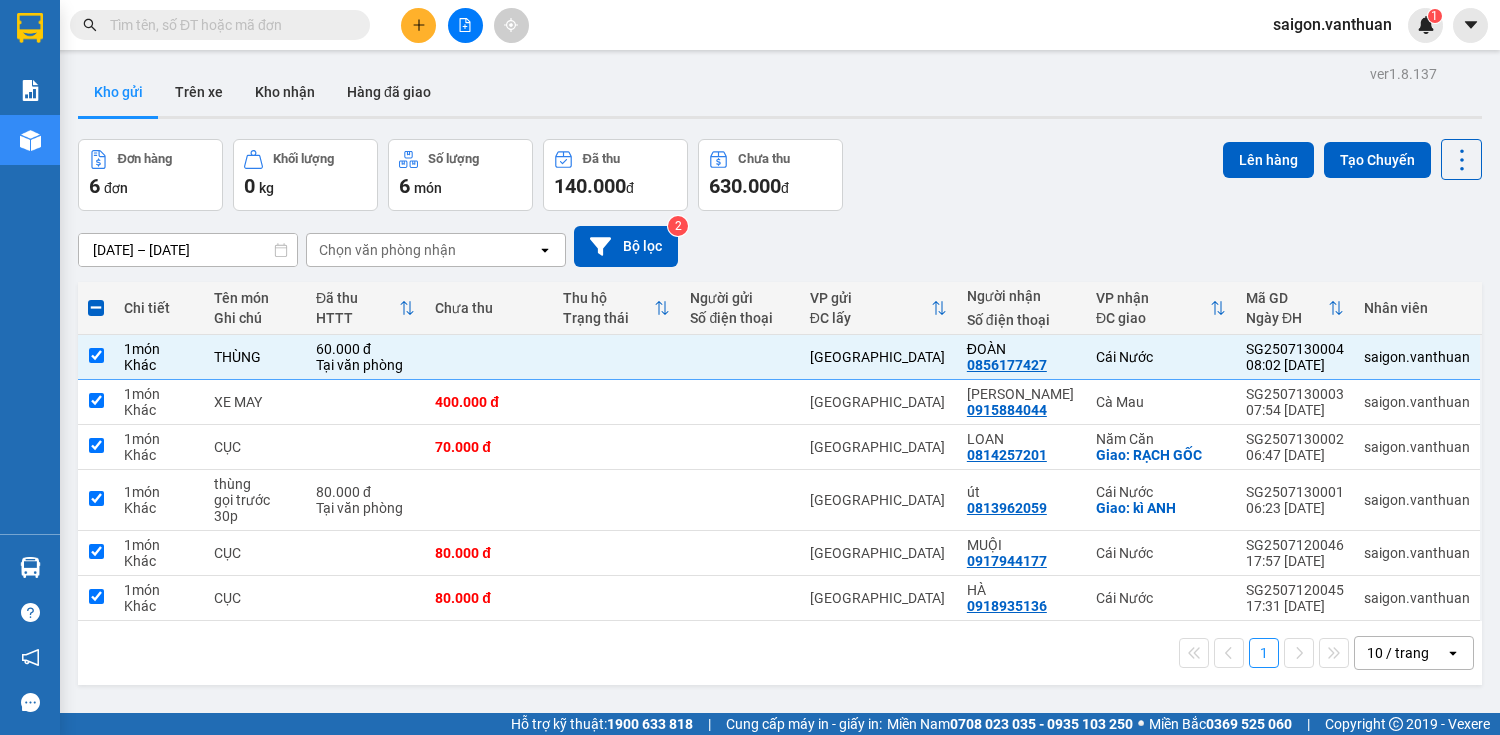 checkbox on "true" 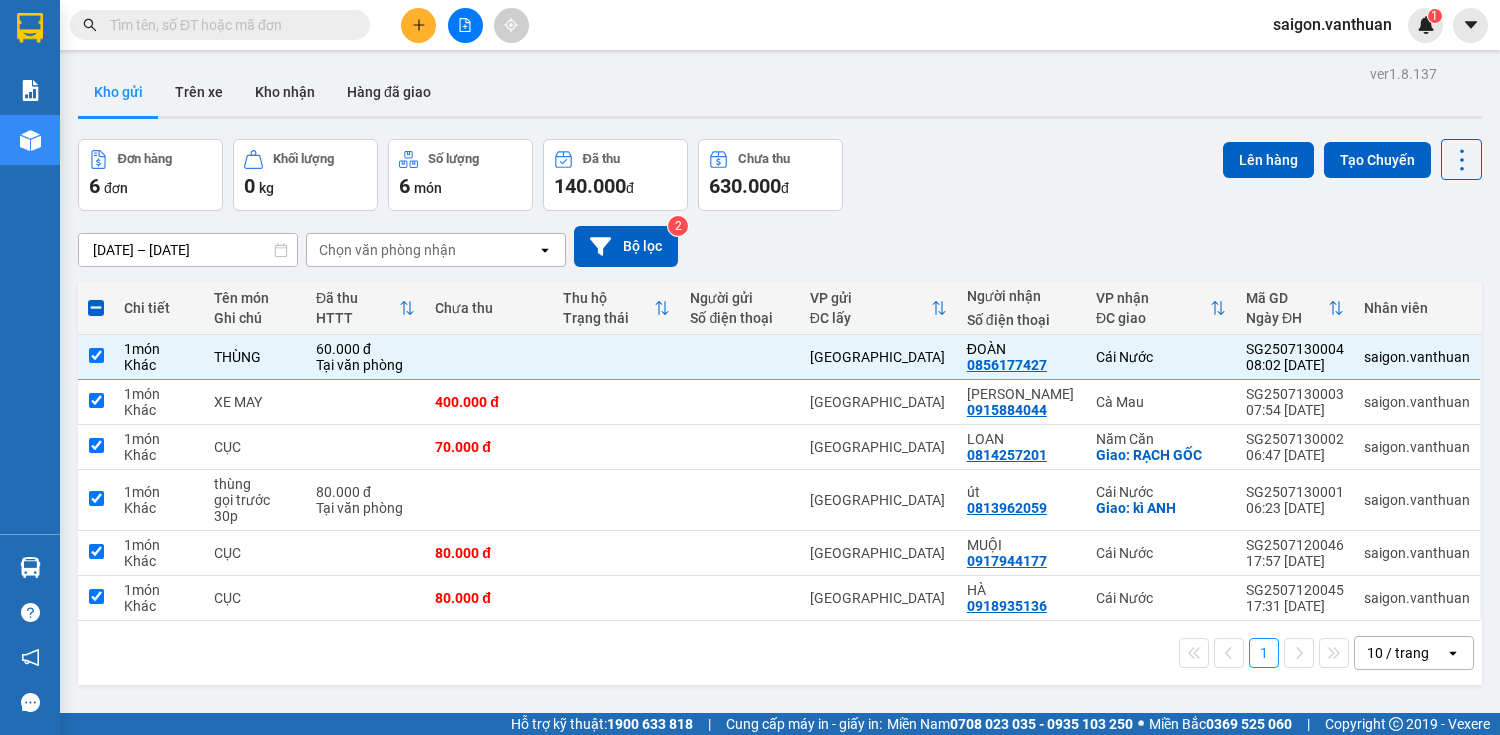 checkbox on "true" 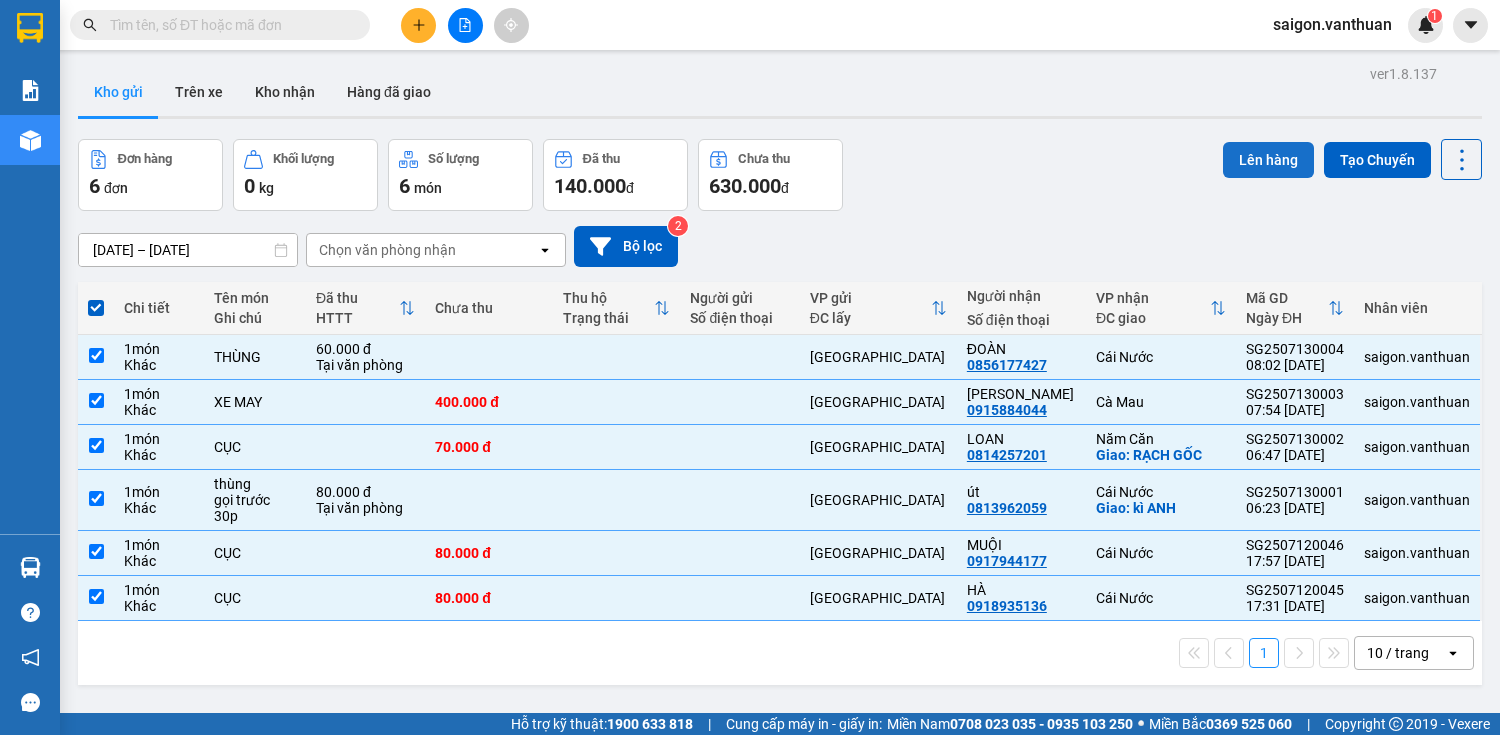 click on "Lên hàng" at bounding box center (1268, 160) 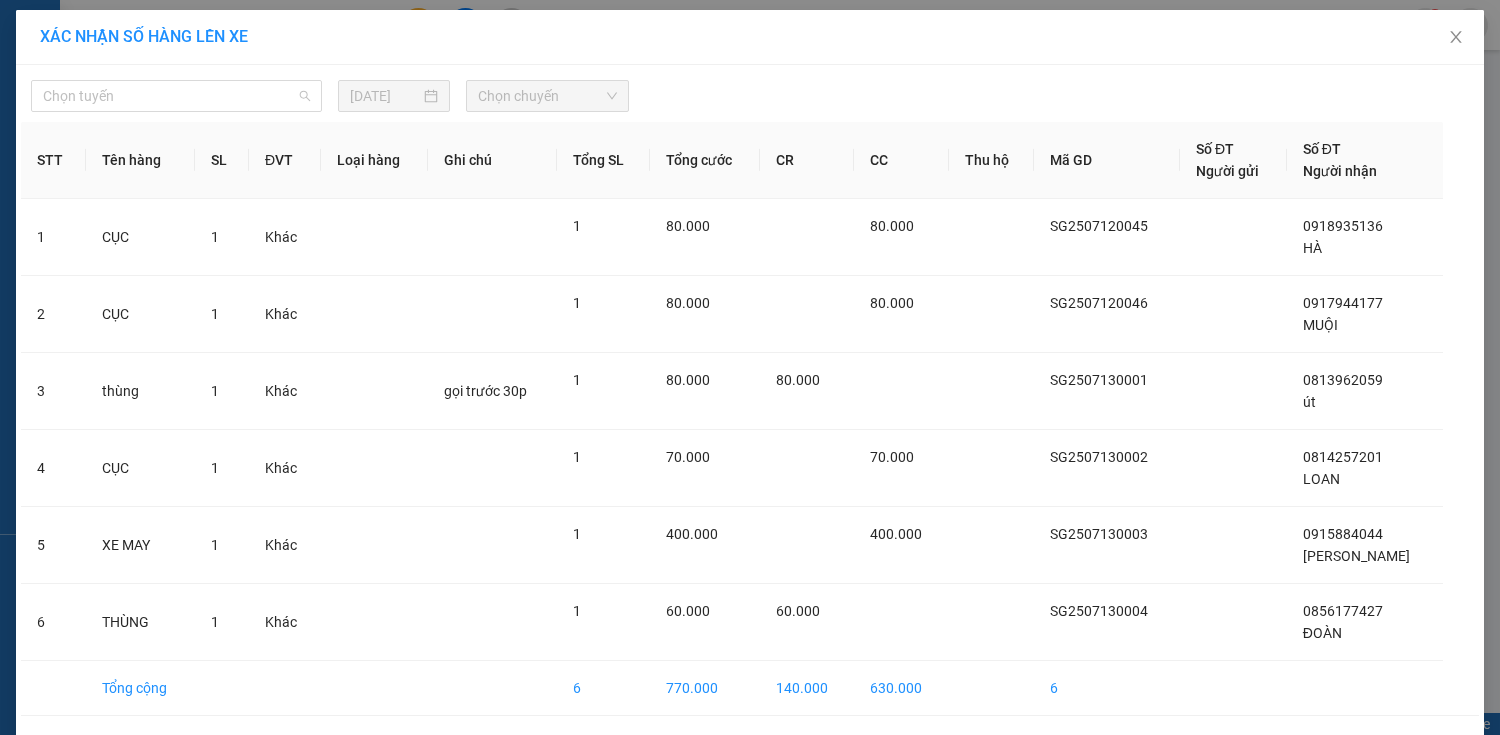 drag, startPoint x: 247, startPoint y: 85, endPoint x: 148, endPoint y: 138, distance: 112.29426 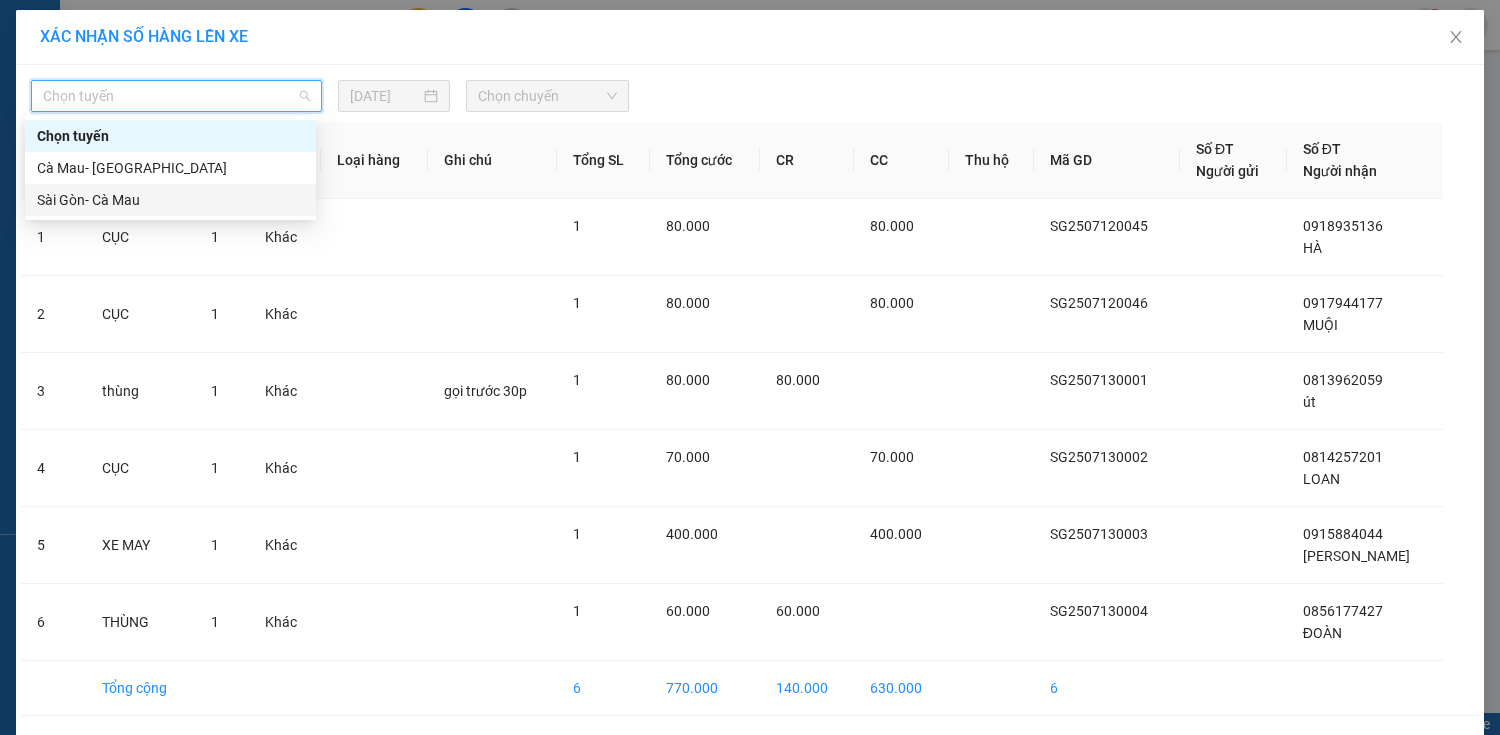 click on "Sài Gòn- Cà Mau" at bounding box center (170, 200) 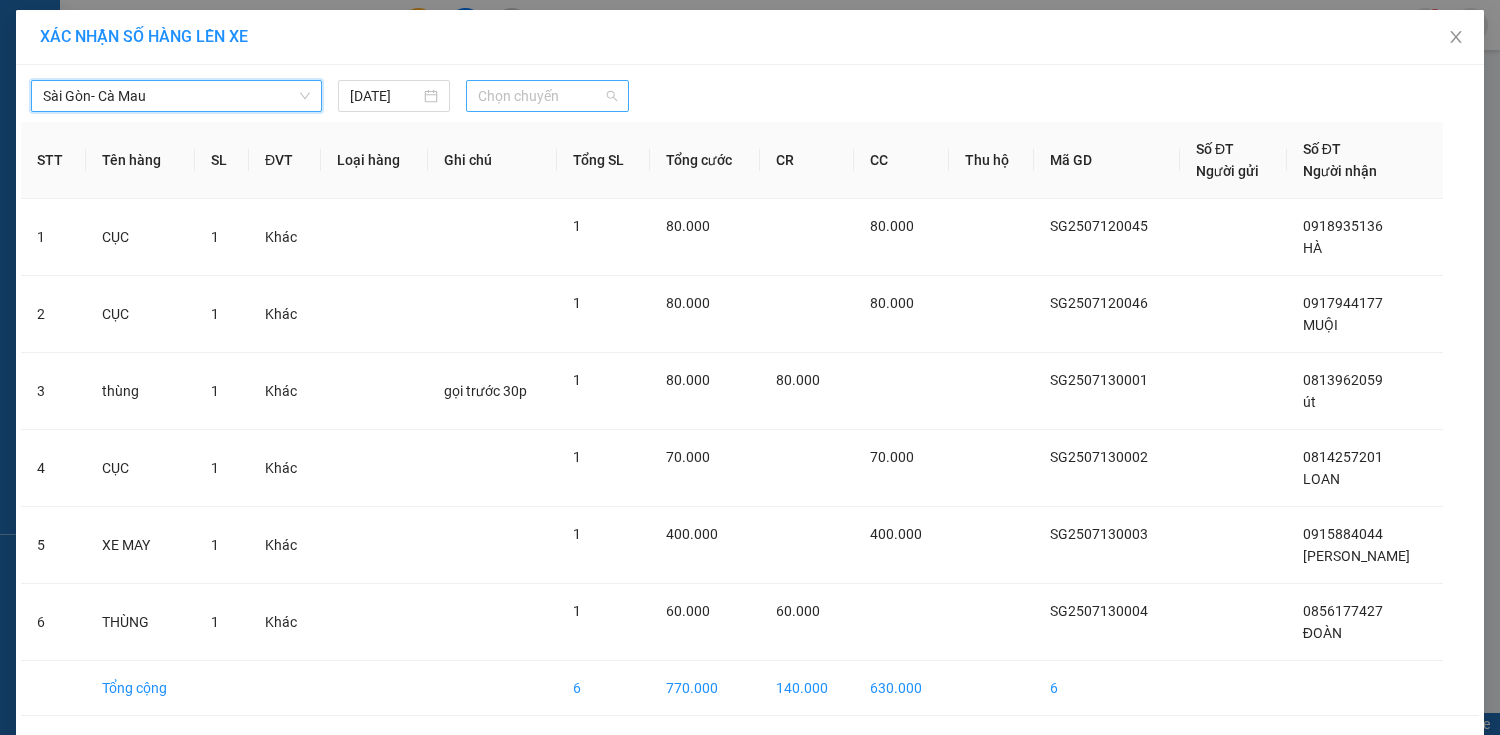 click on "Chọn chuyến" at bounding box center (547, 96) 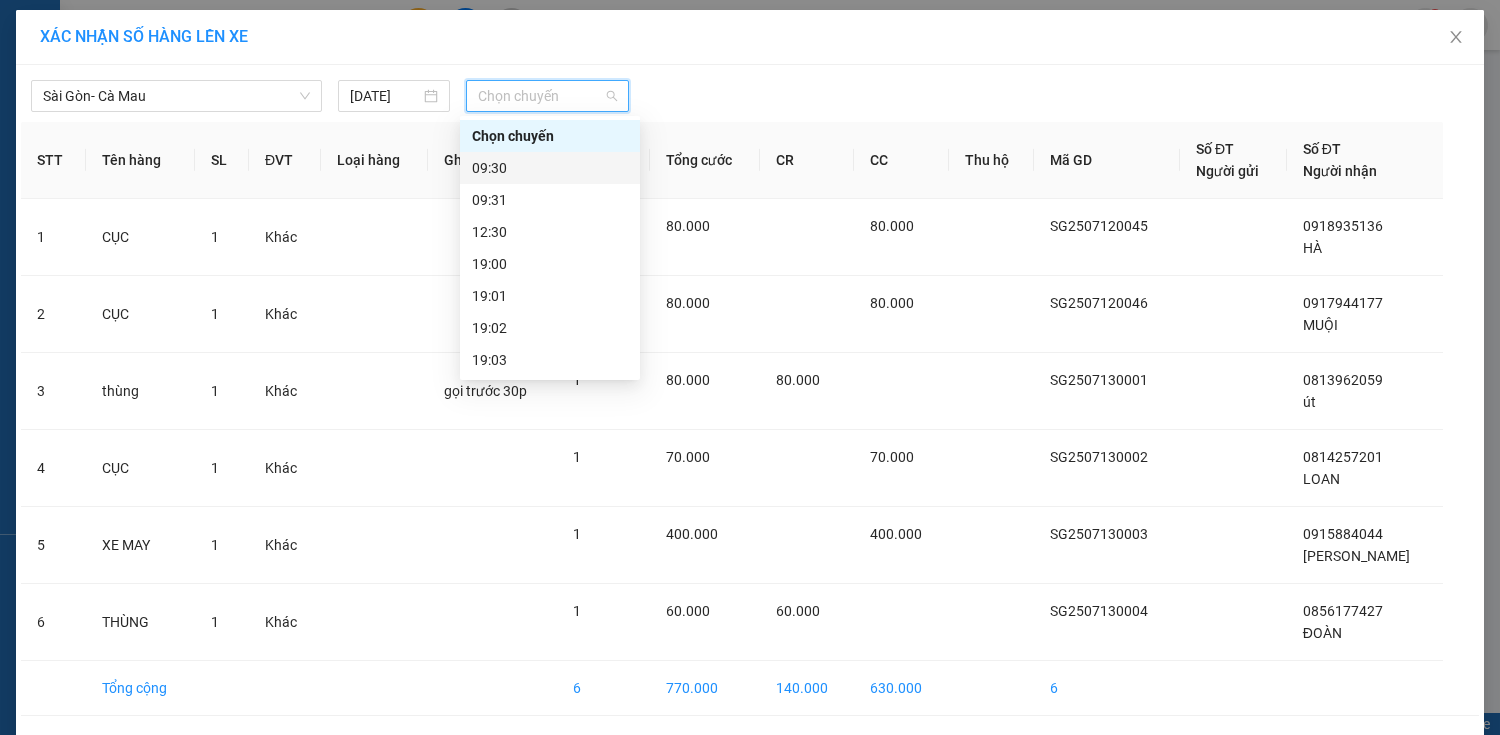 click on "09:30" at bounding box center (550, 168) 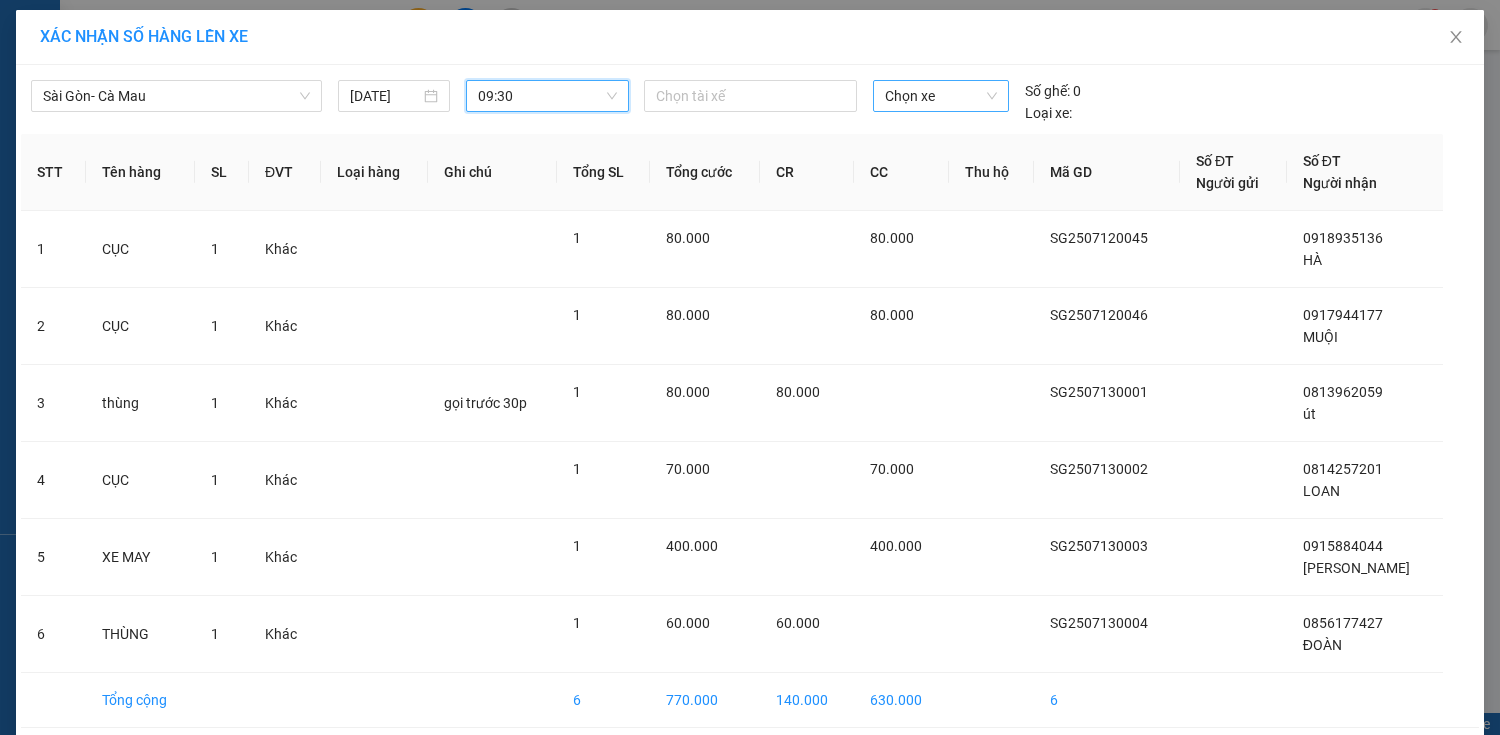 click on "Chọn xe" at bounding box center [941, 96] 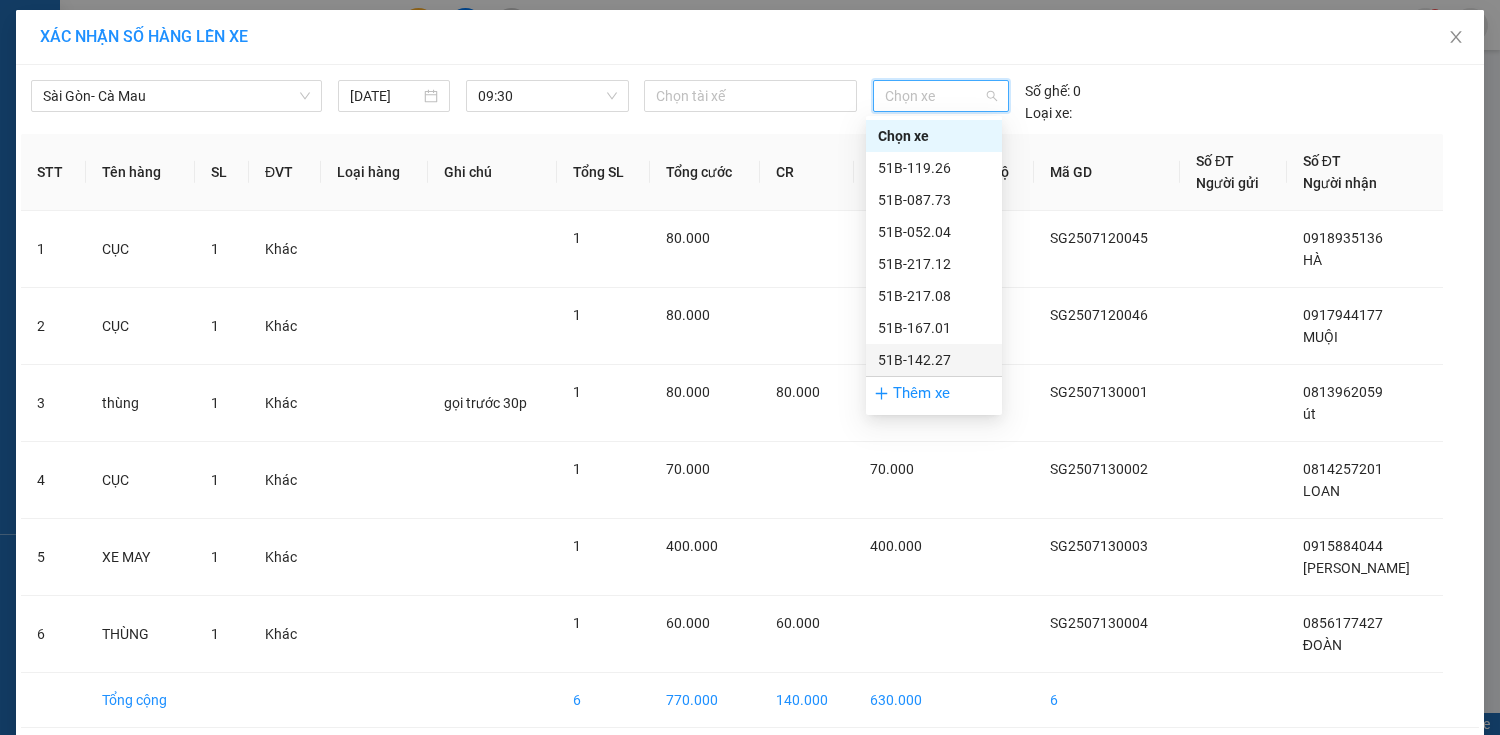 scroll, scrollTop: 64, scrollLeft: 0, axis: vertical 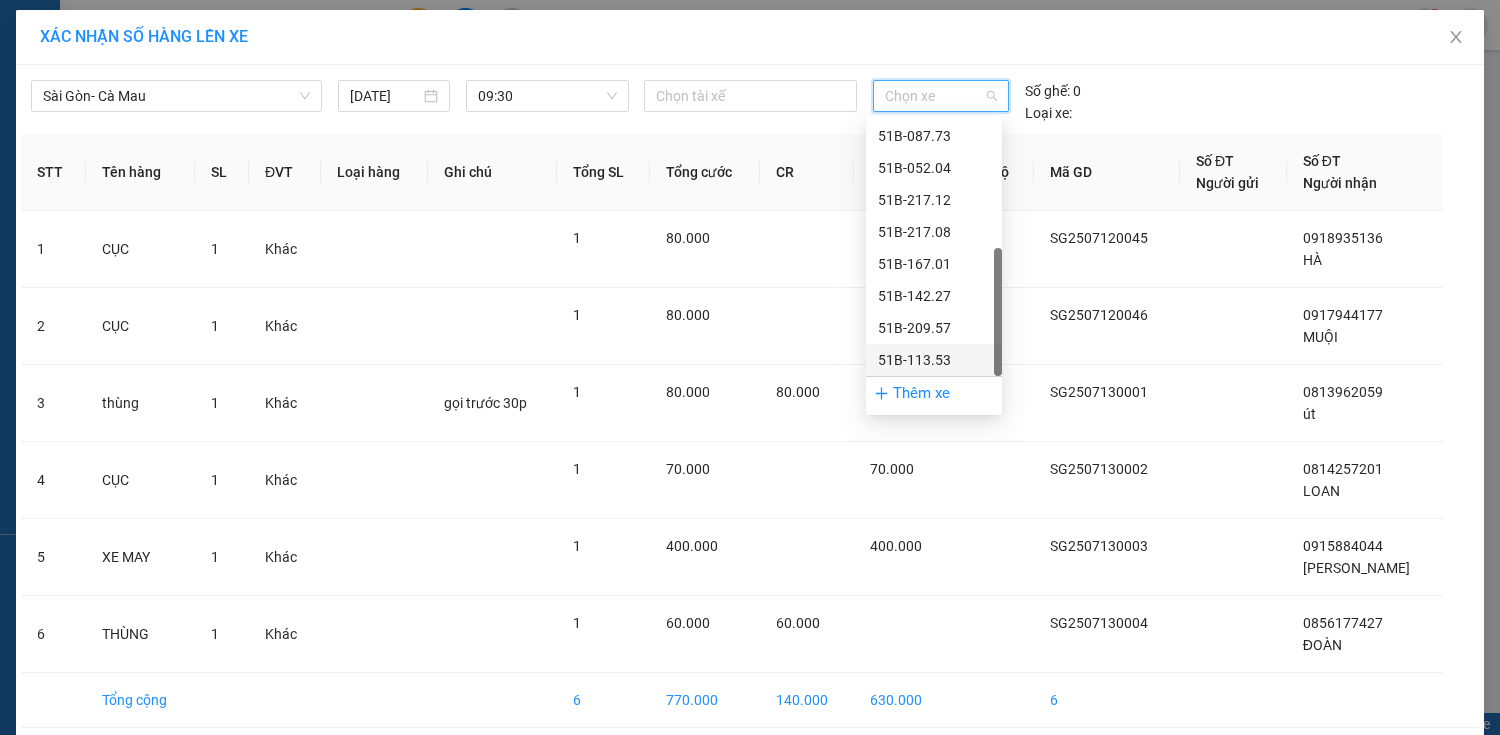 click on "51B-113.53" at bounding box center [934, 360] 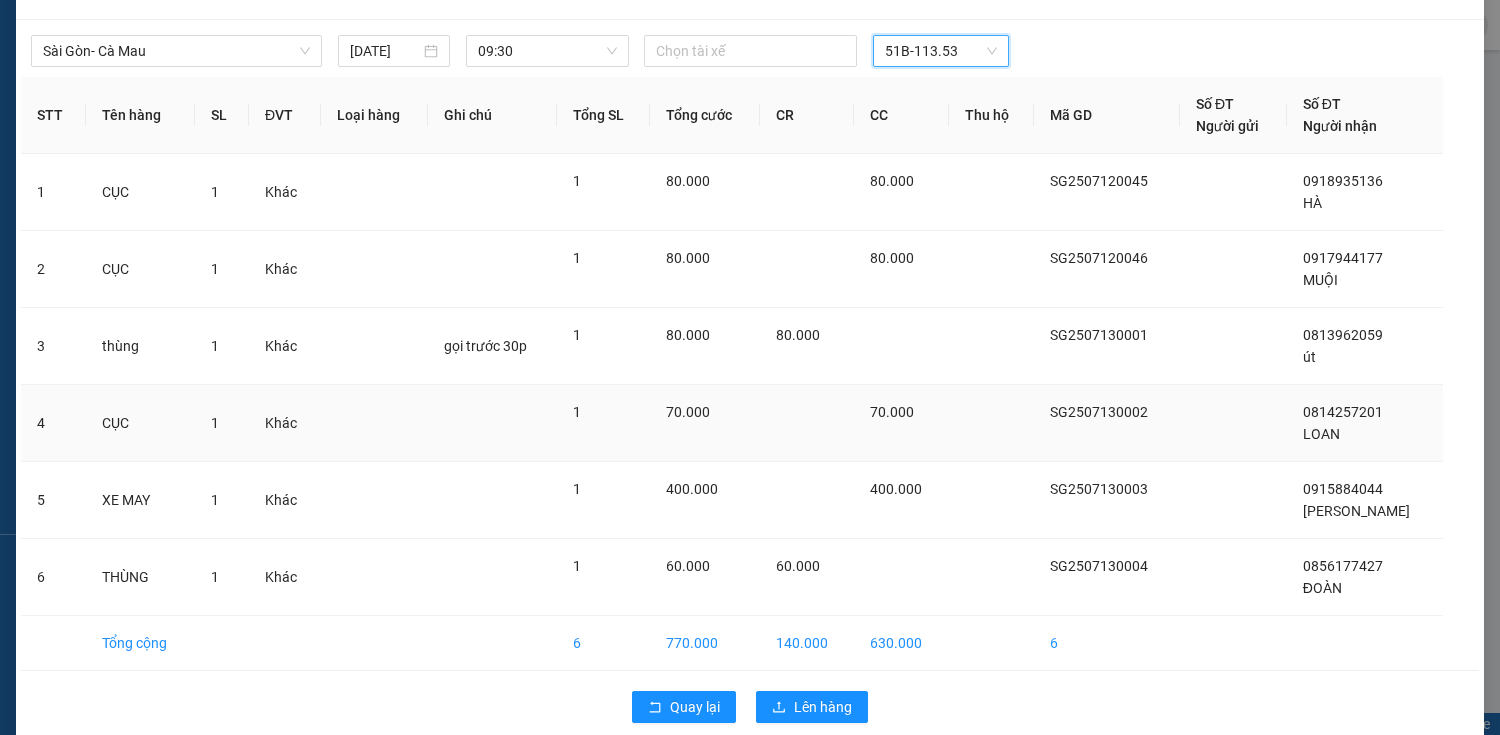 scroll, scrollTop: 70, scrollLeft: 0, axis: vertical 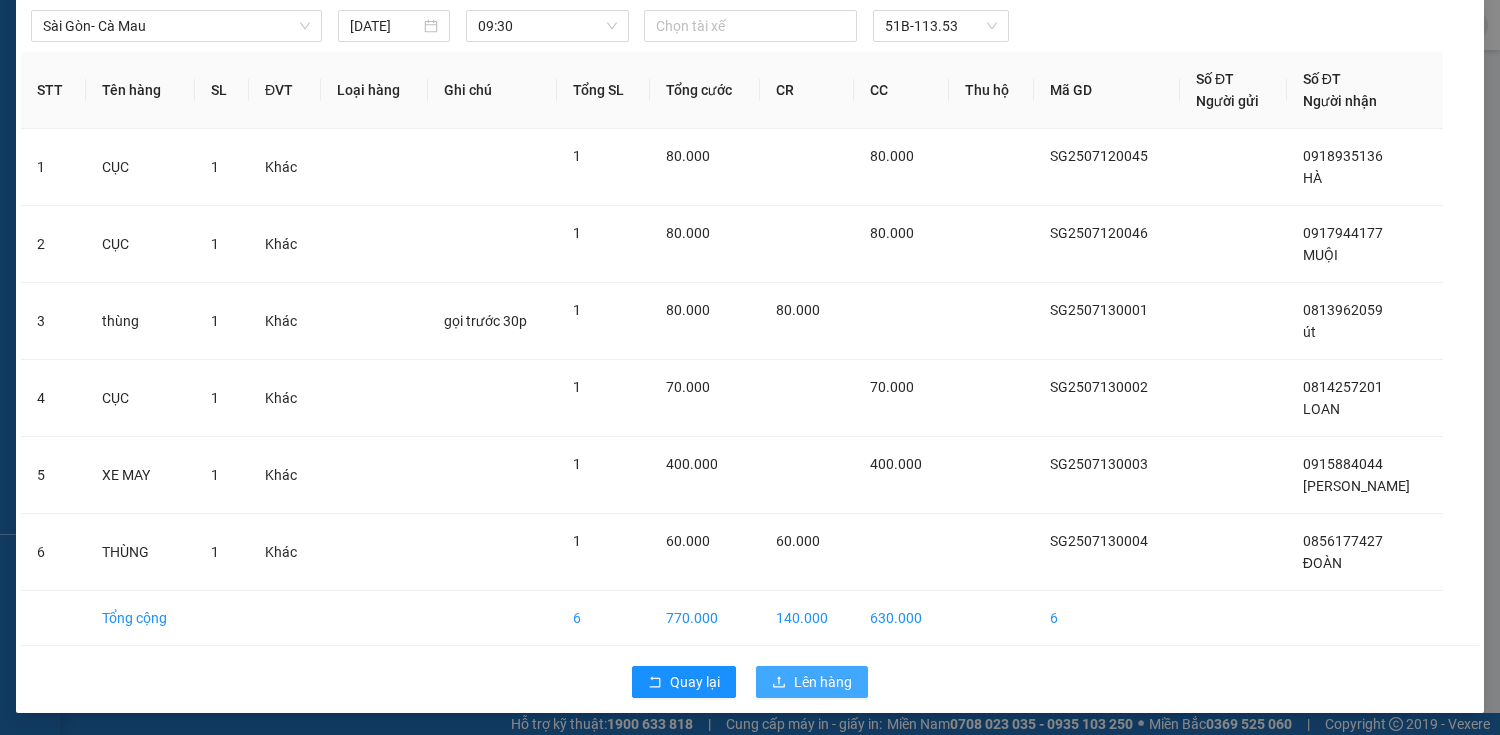 click on "Lên hàng" at bounding box center (812, 682) 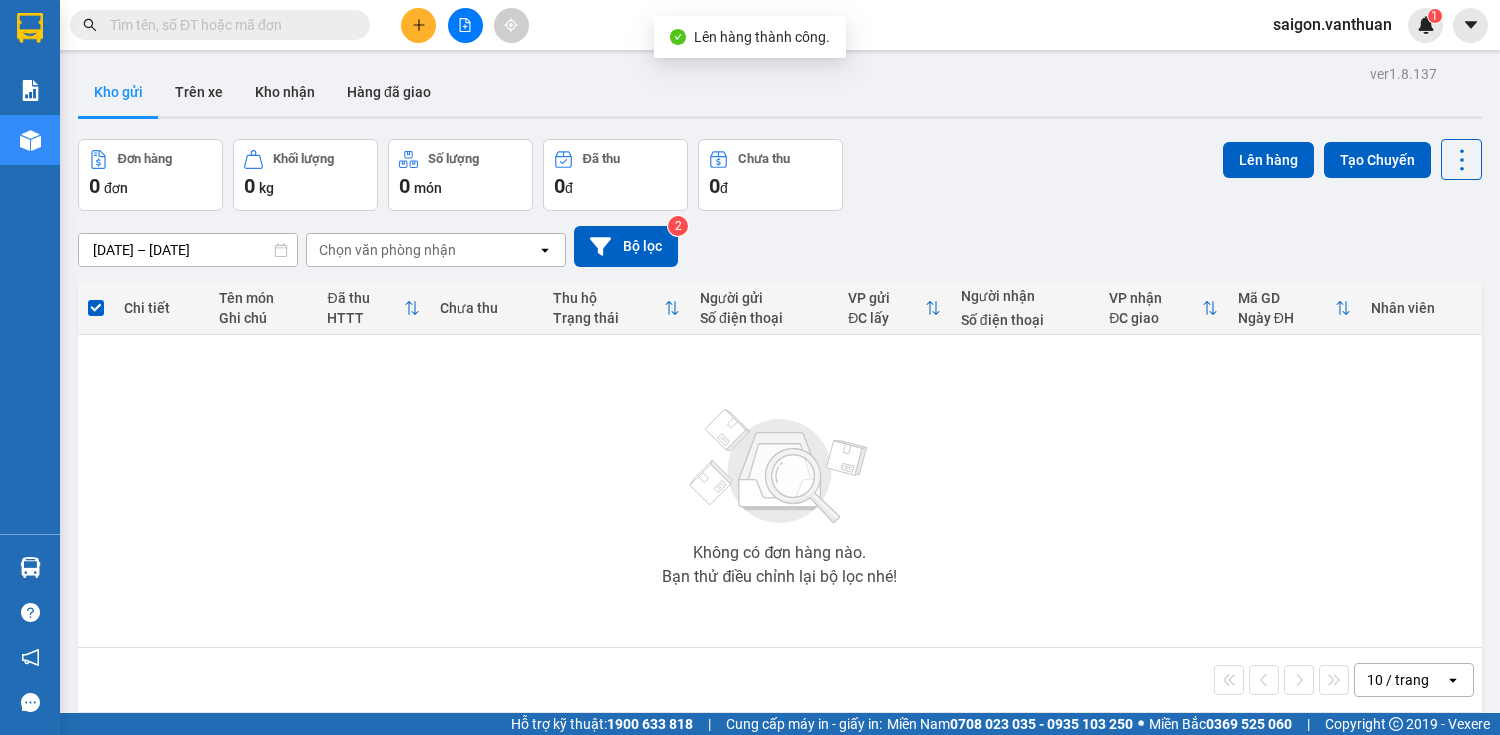 click 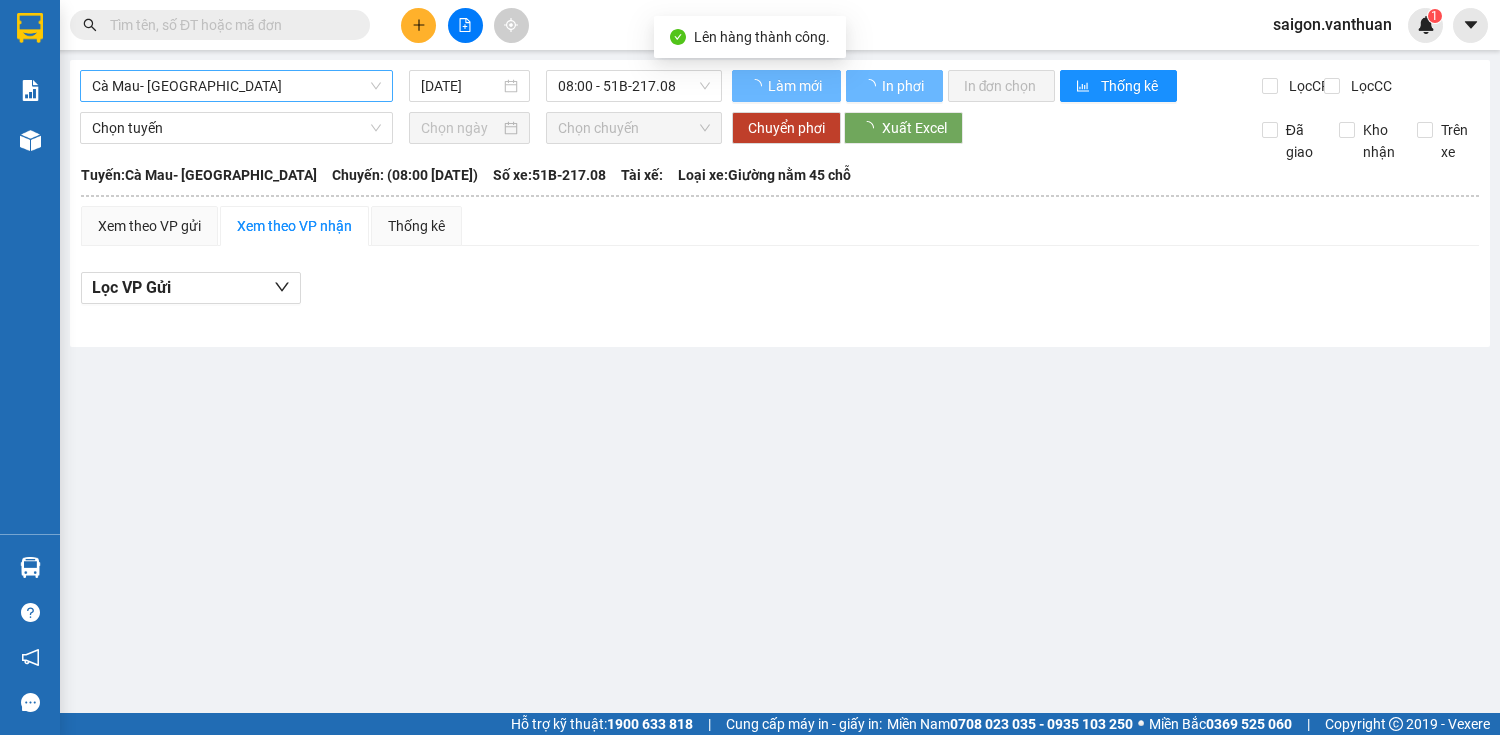 click on "Cà Mau- [GEOGRAPHIC_DATA]" at bounding box center (236, 86) 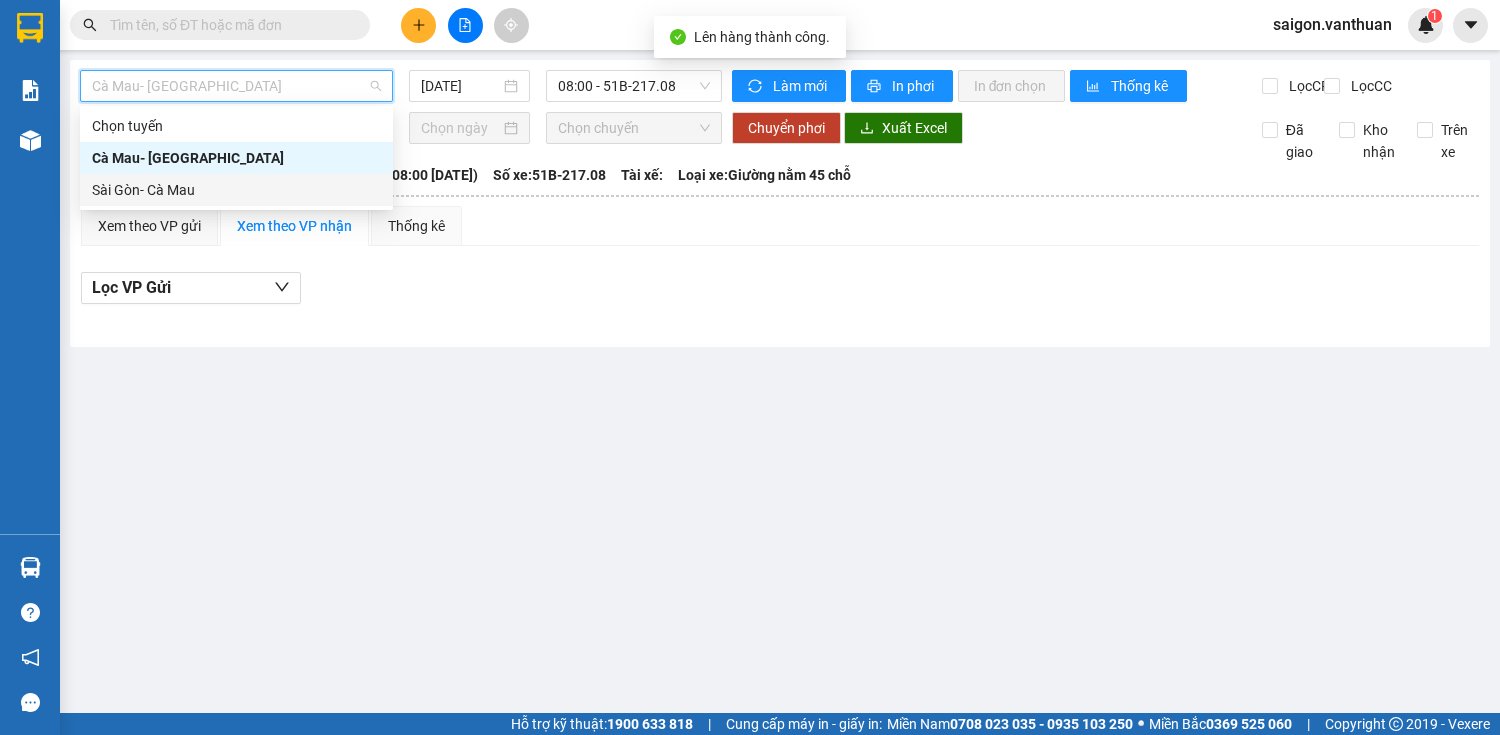click on "Sài Gòn- Cà Mau" at bounding box center (236, 190) 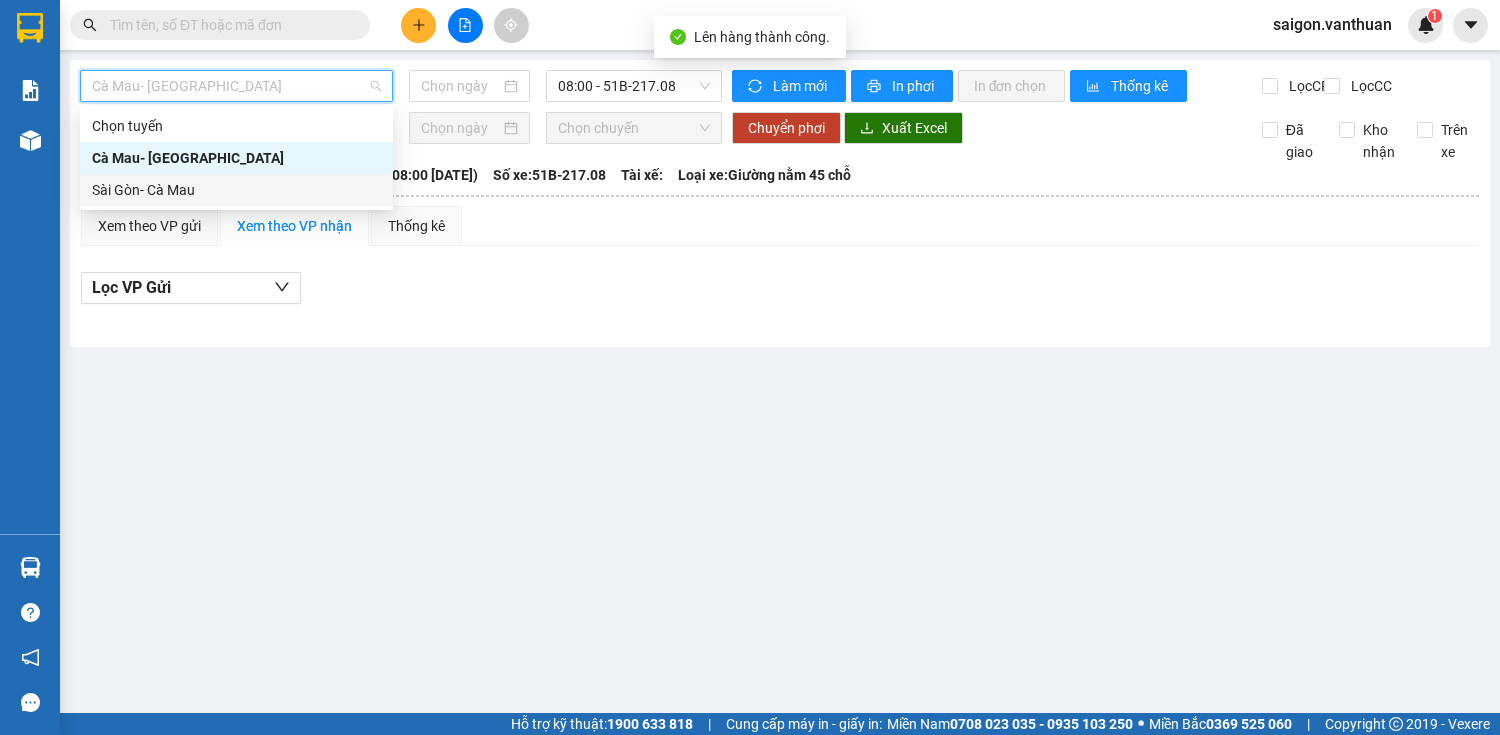 type on "[DATE]" 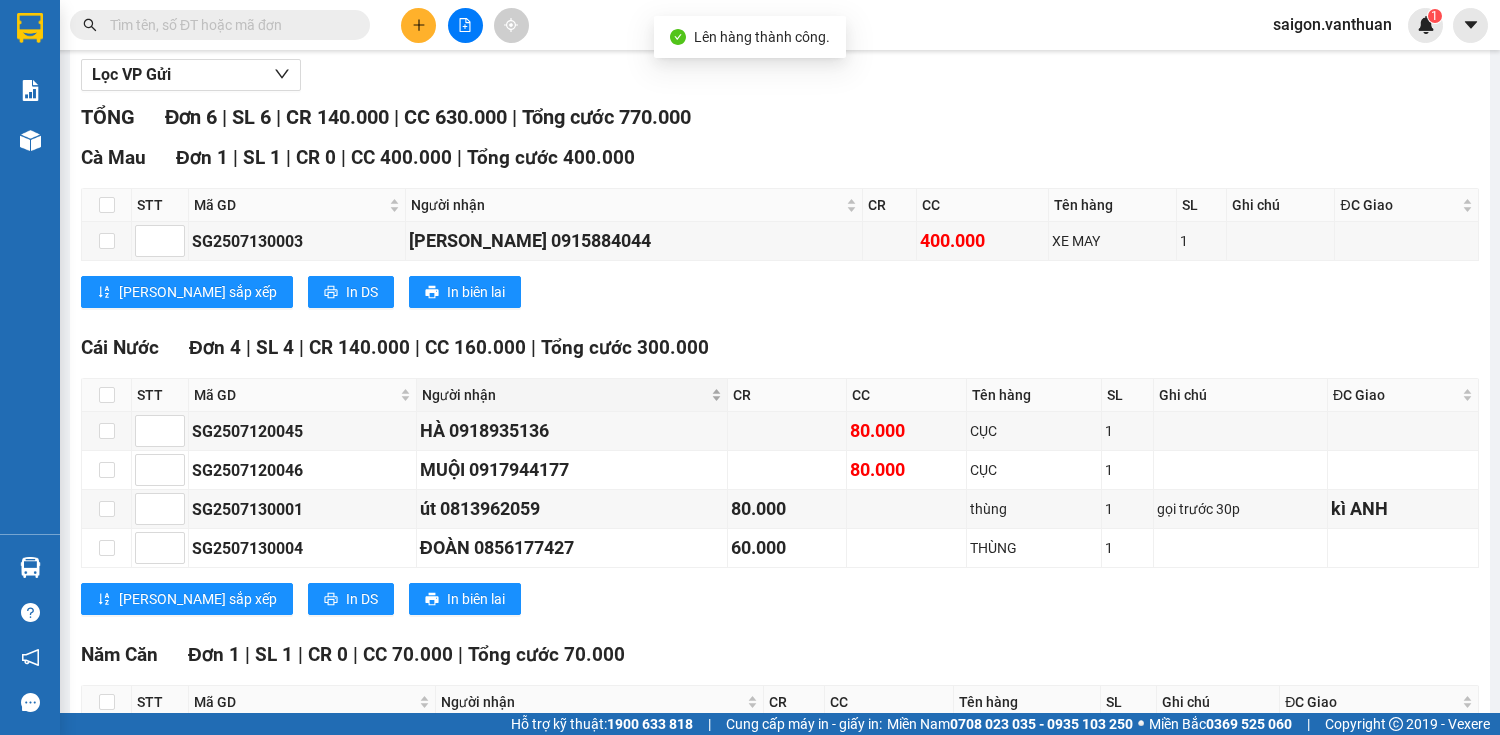 scroll, scrollTop: 212, scrollLeft: 0, axis: vertical 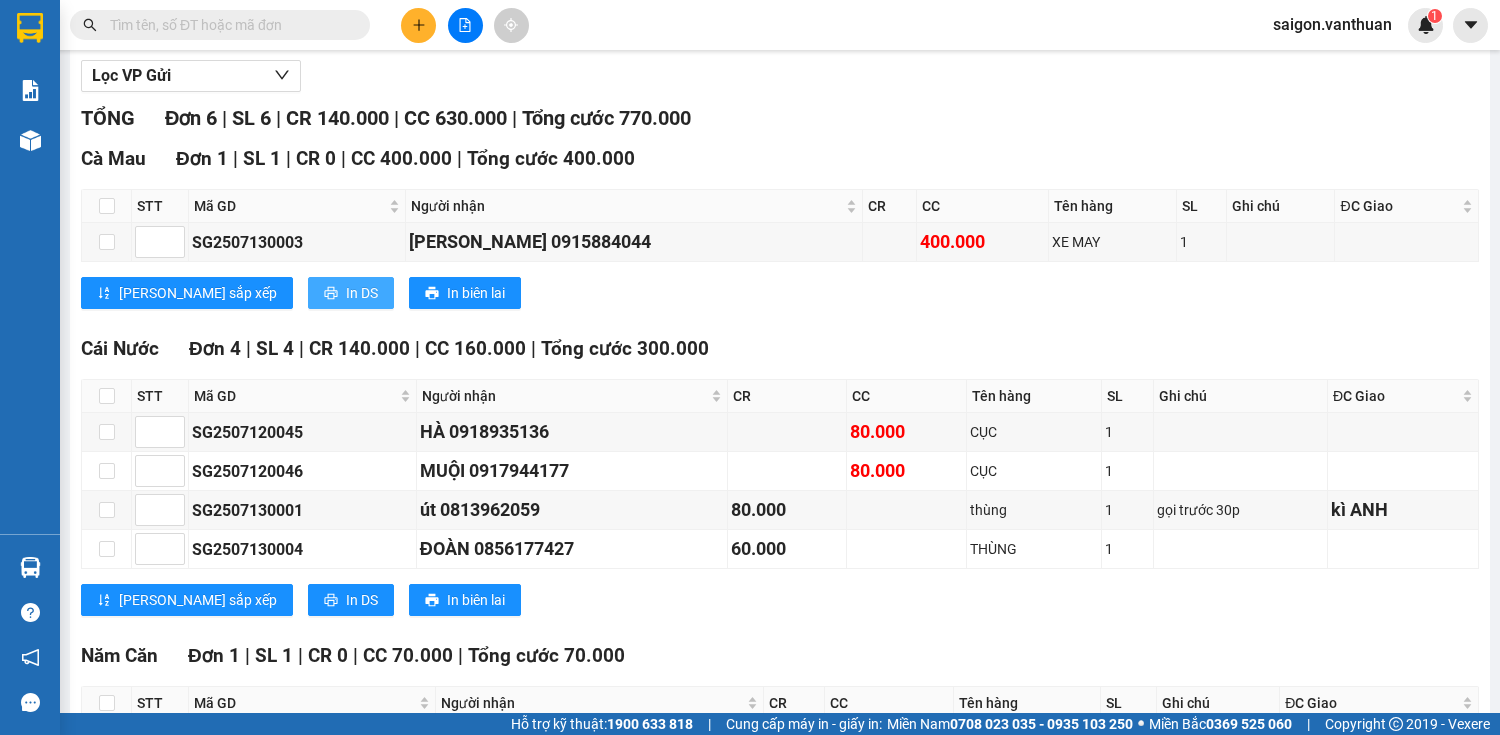 click on "In DS" at bounding box center [362, 293] 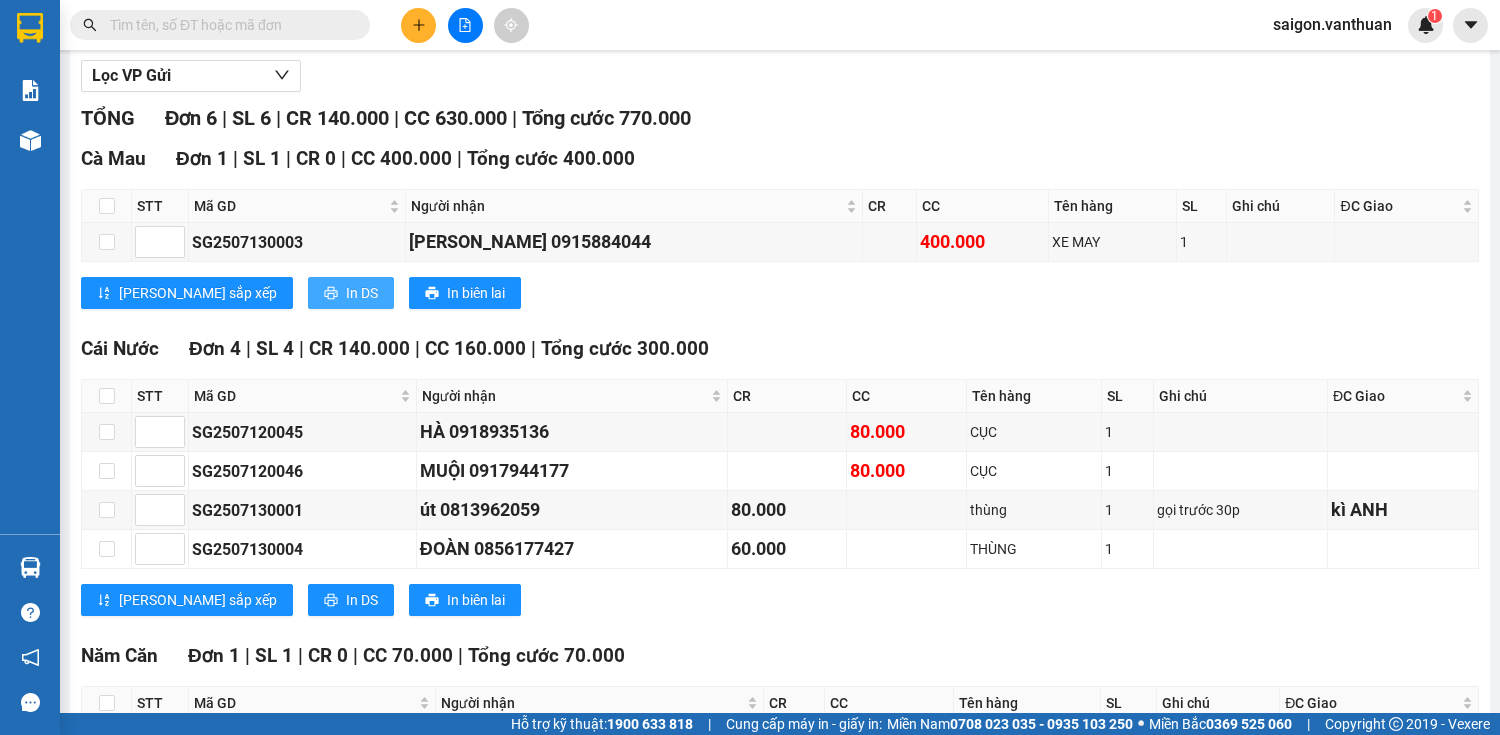 scroll, scrollTop: 0, scrollLeft: 0, axis: both 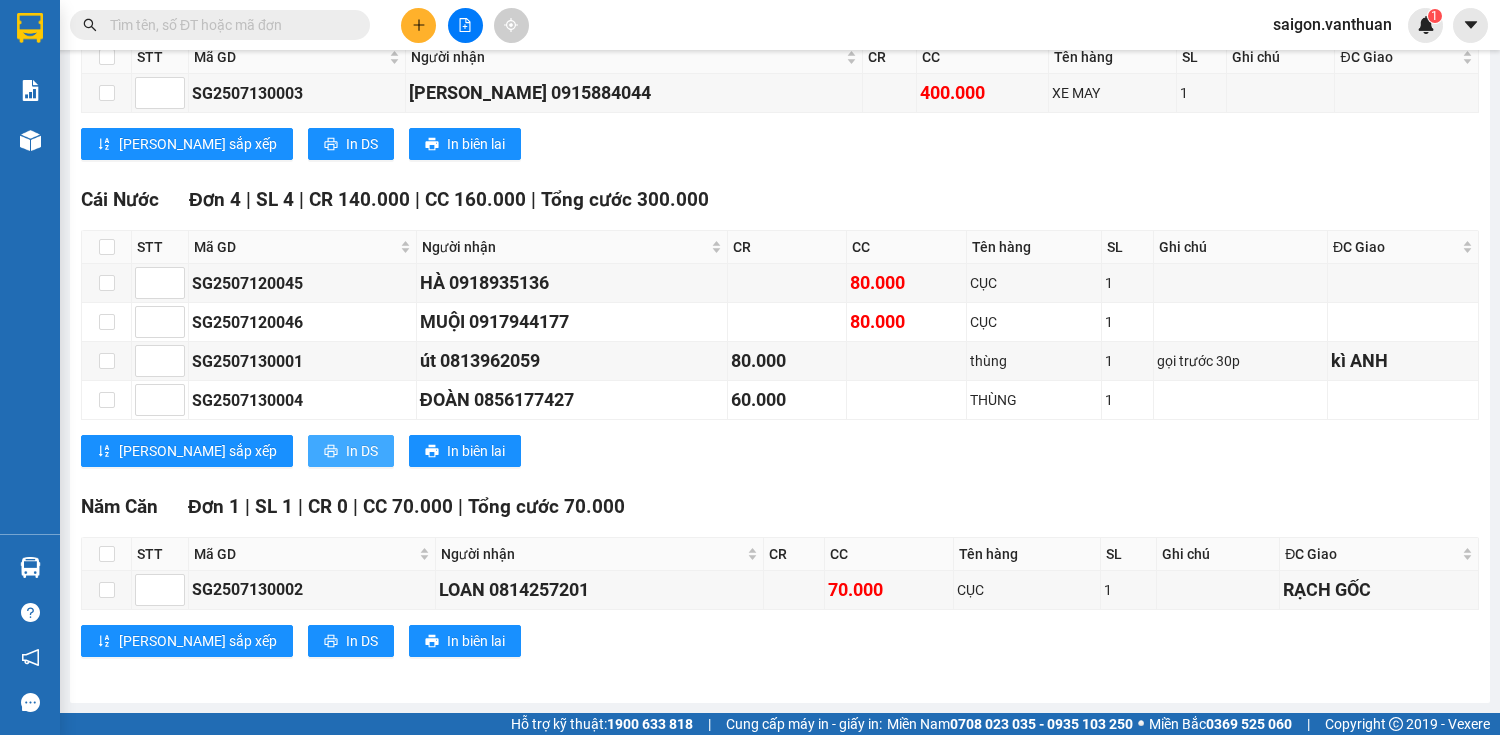 click on "In DS" at bounding box center [351, 451] 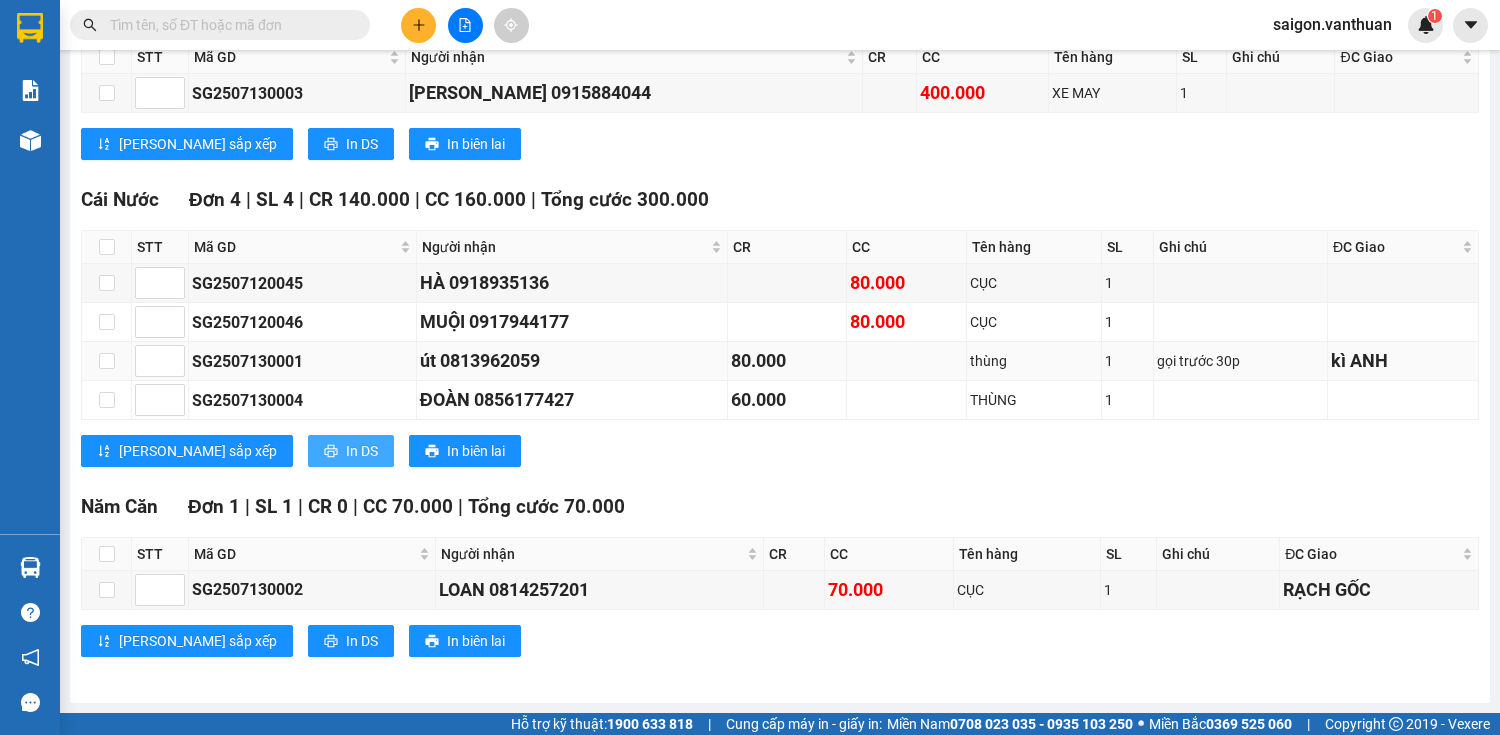 scroll, scrollTop: 0, scrollLeft: 0, axis: both 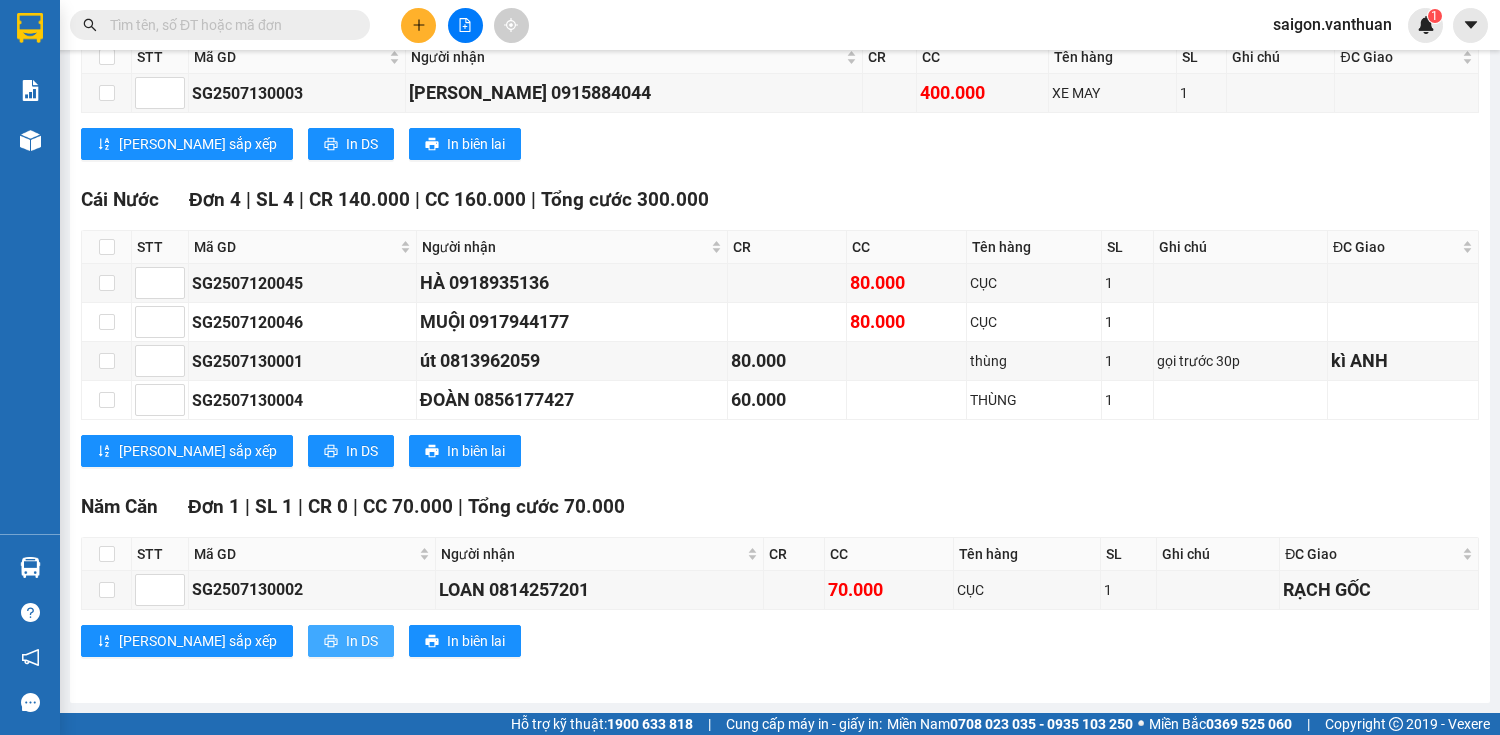 drag, startPoint x: 276, startPoint y: 641, endPoint x: 310, endPoint y: 640, distance: 34.0147 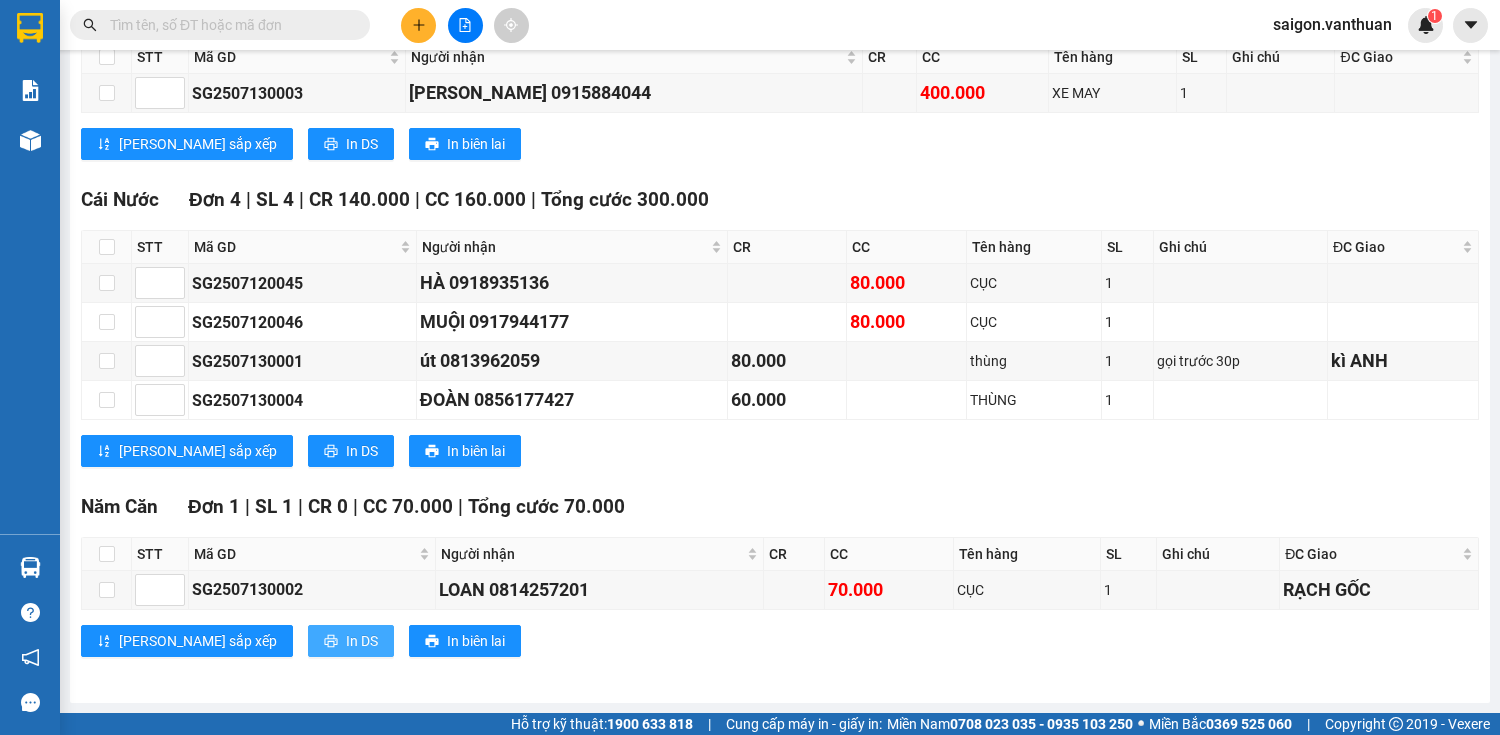 scroll, scrollTop: 0, scrollLeft: 0, axis: both 